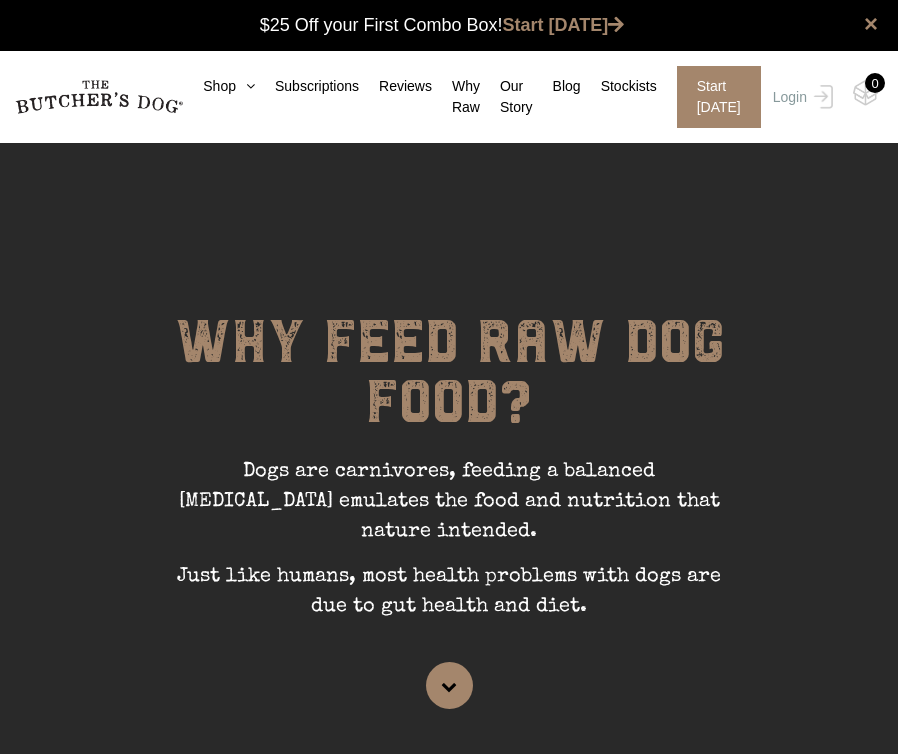 scroll, scrollTop: 0, scrollLeft: 0, axis: both 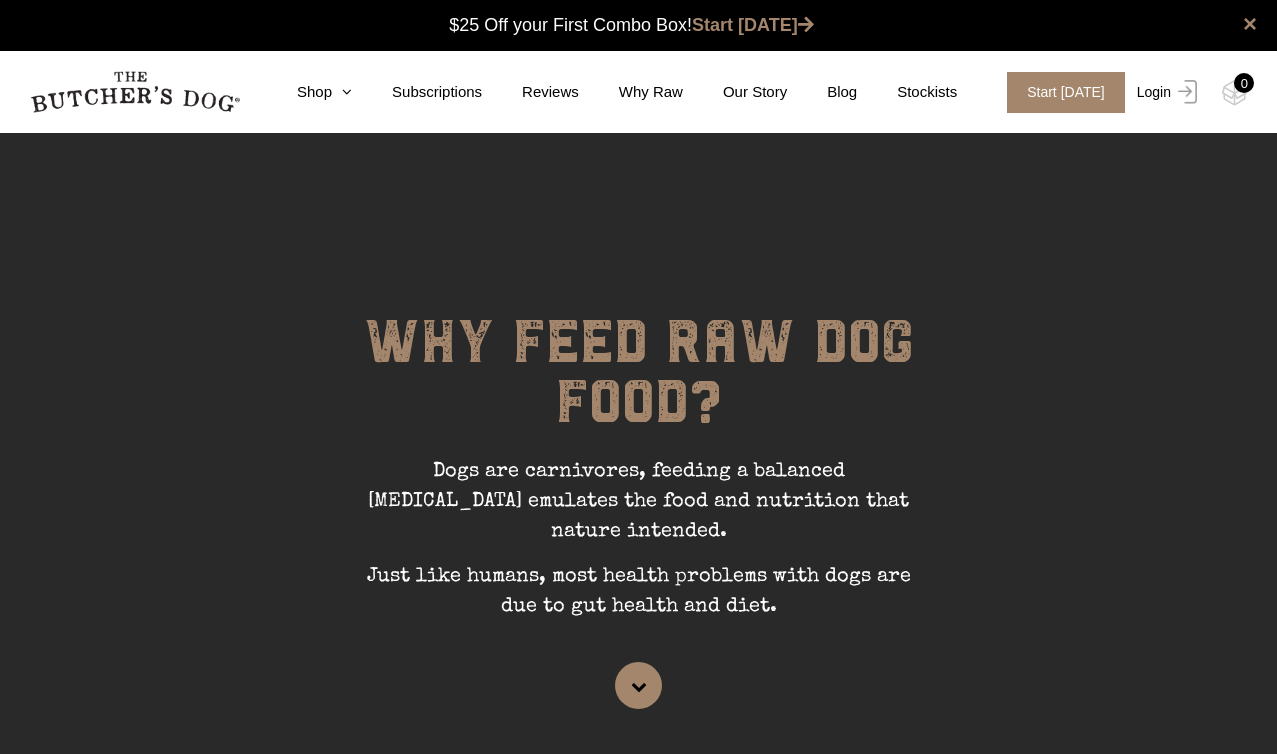 click on "Login" at bounding box center (1164, 92) 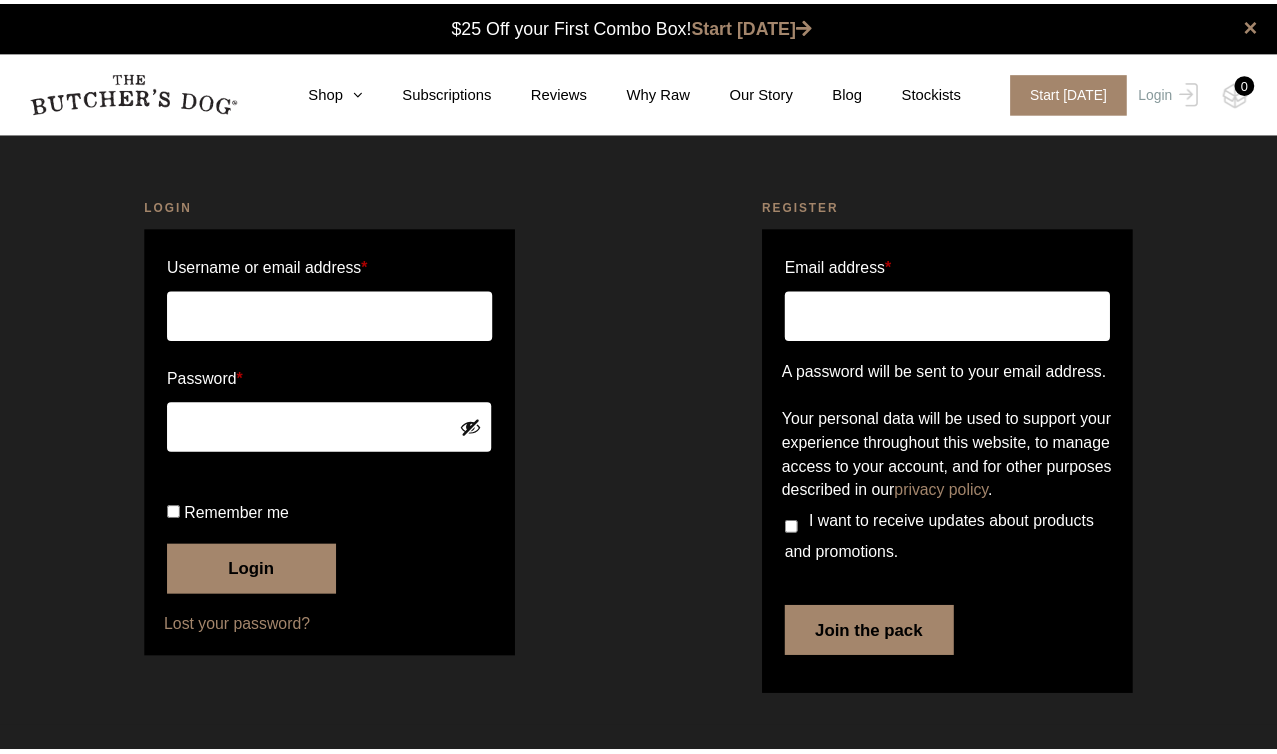 scroll, scrollTop: 0, scrollLeft: 0, axis: both 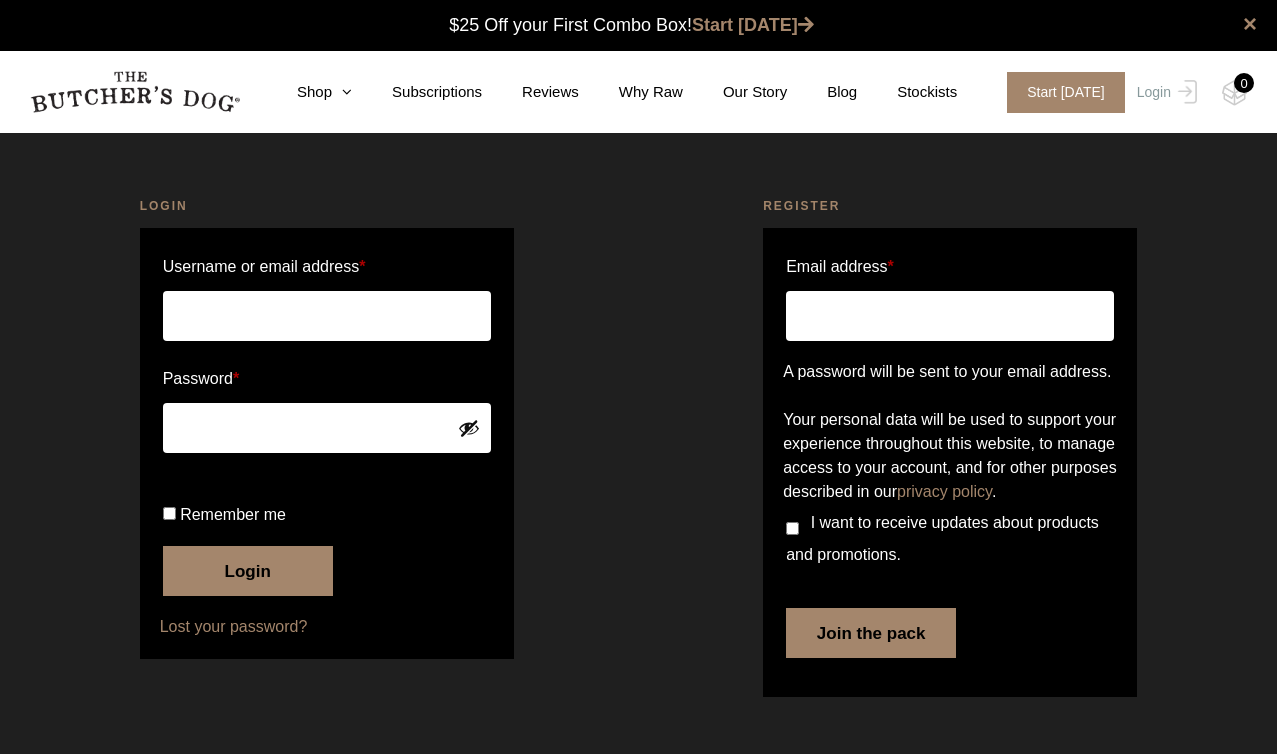 type on "vkaravdic@gmail.com" 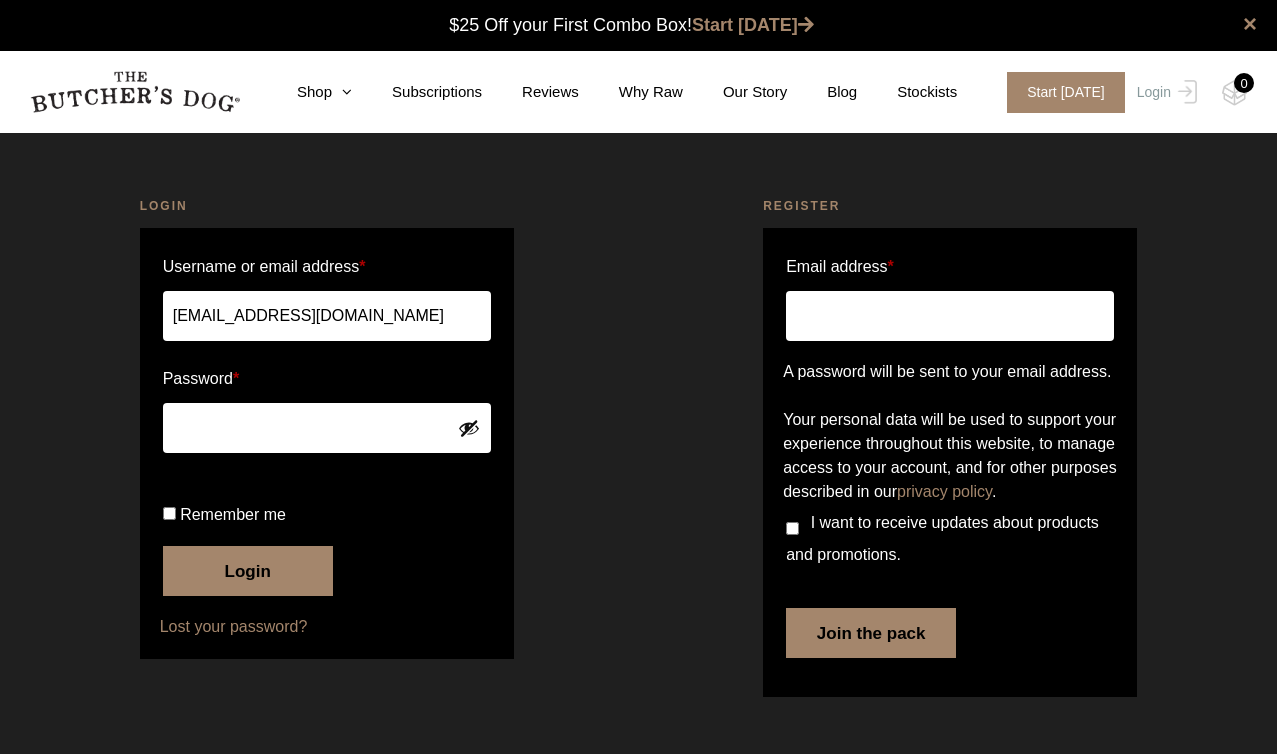 click on "Login" at bounding box center (248, 571) 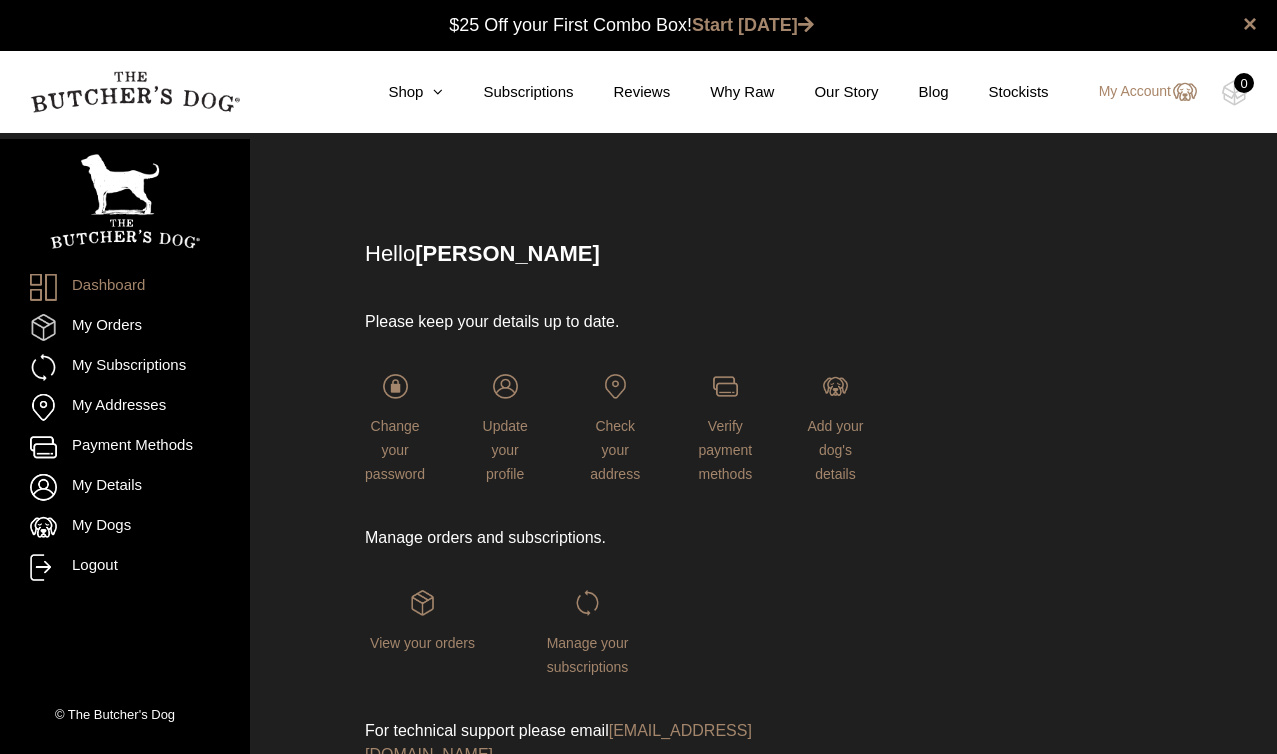 scroll, scrollTop: 0, scrollLeft: 0, axis: both 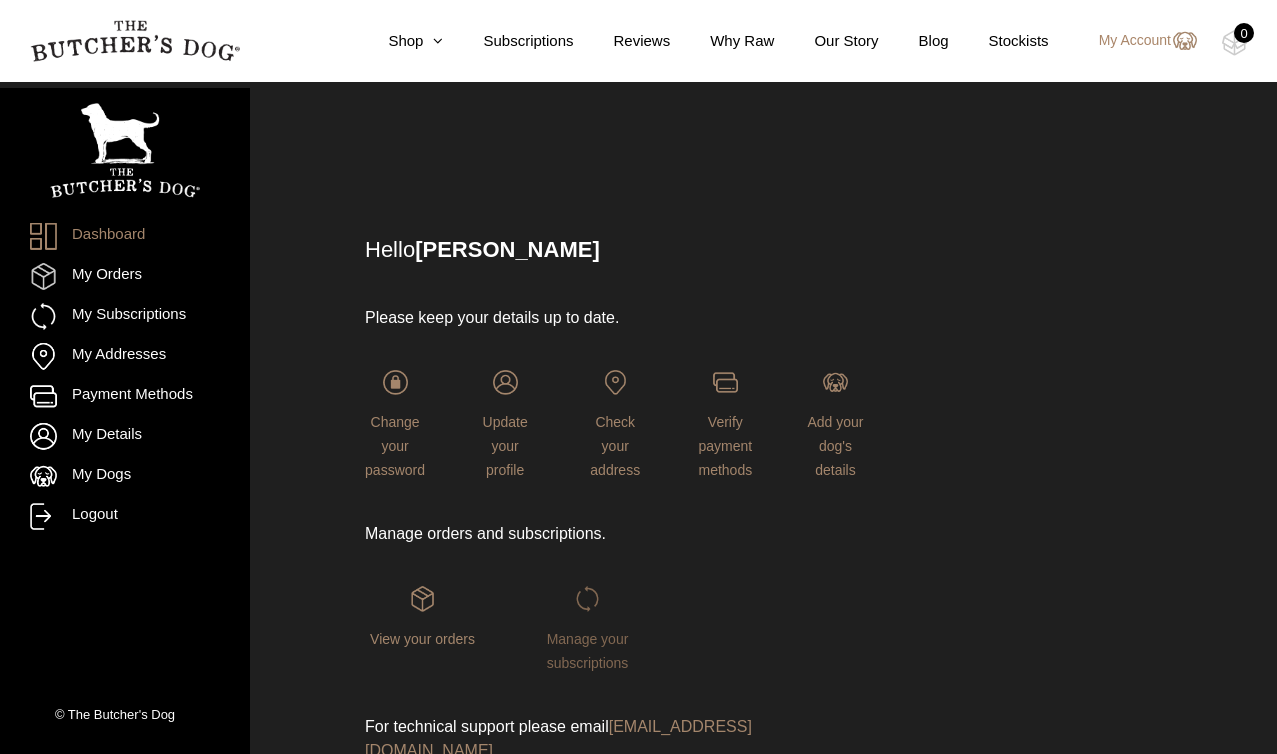 click at bounding box center (587, 598) 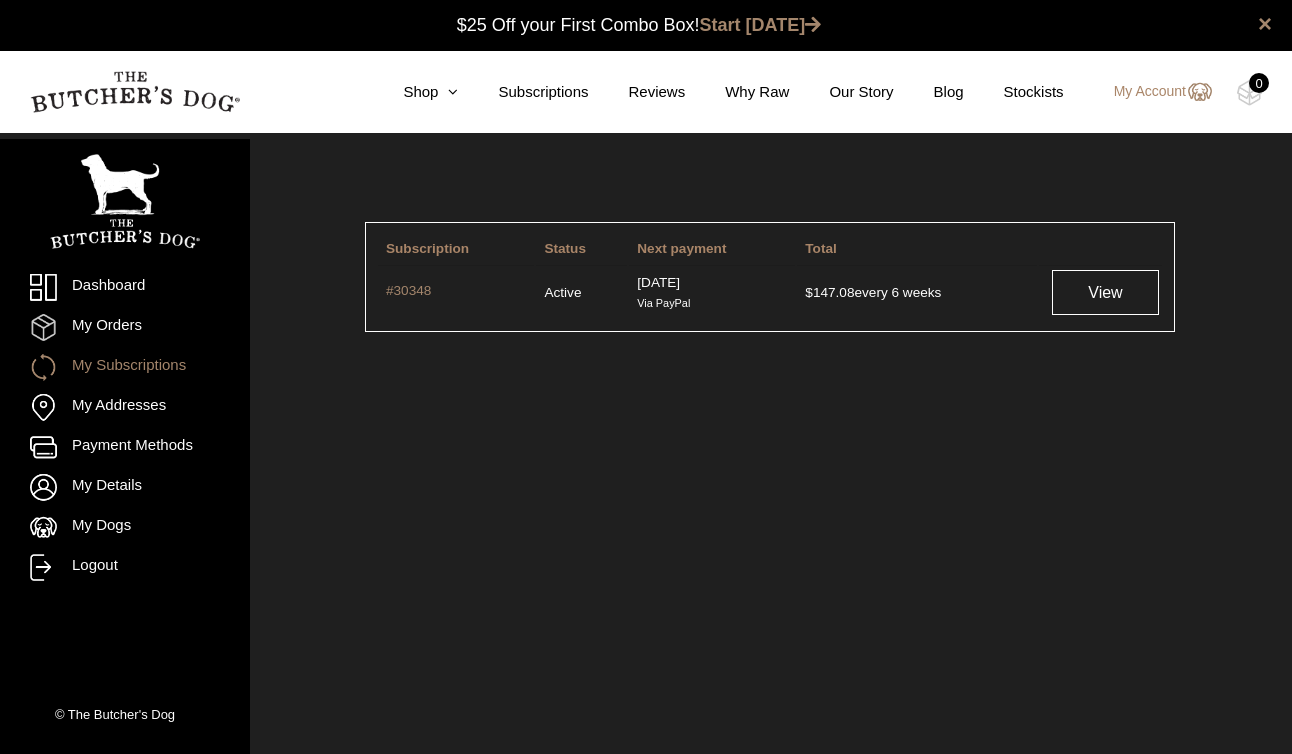 scroll, scrollTop: 0, scrollLeft: 0, axis: both 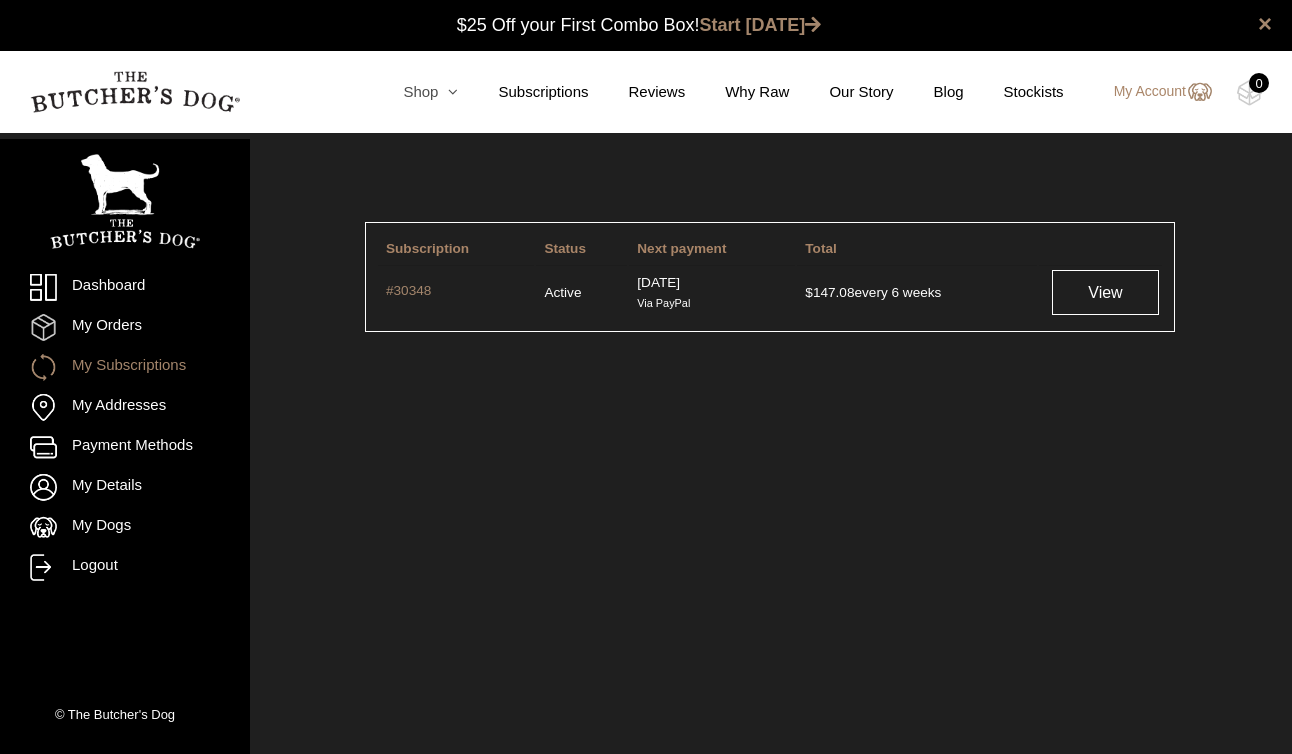 click on "Shop" at bounding box center (410, 92) 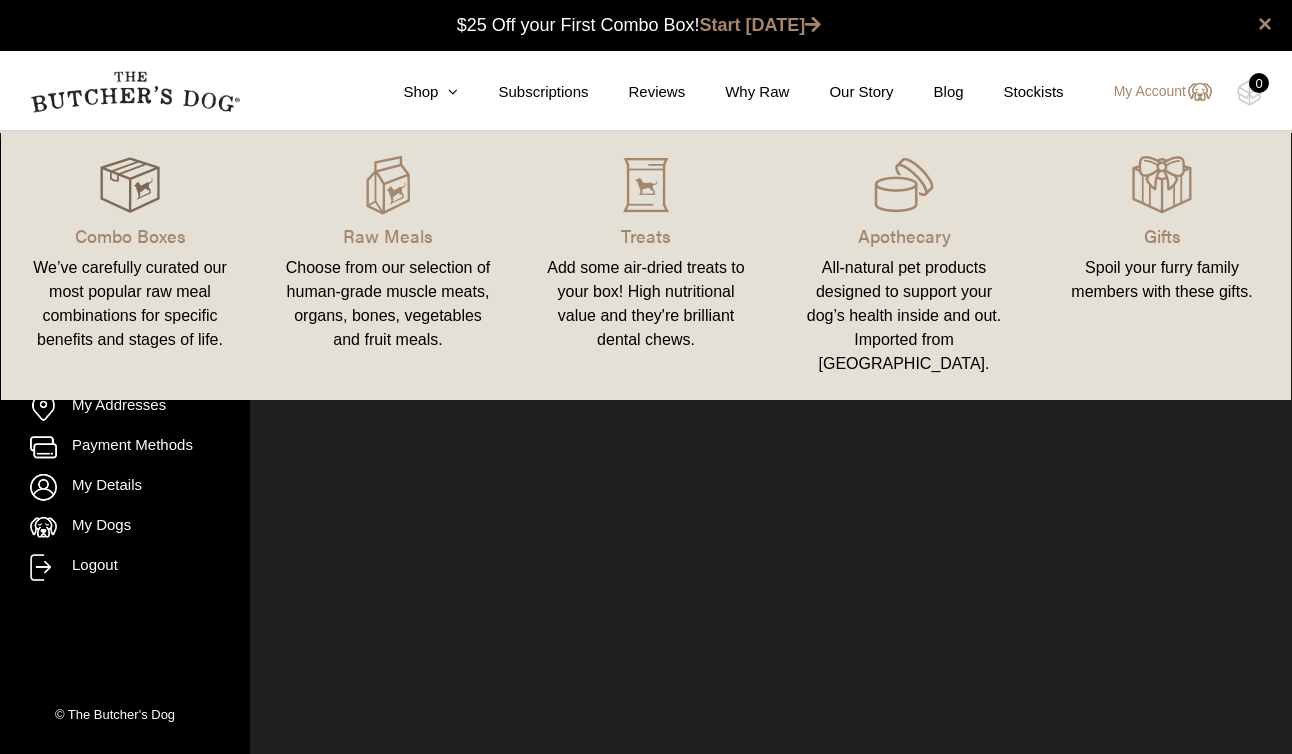 click at bounding box center [130, 185] 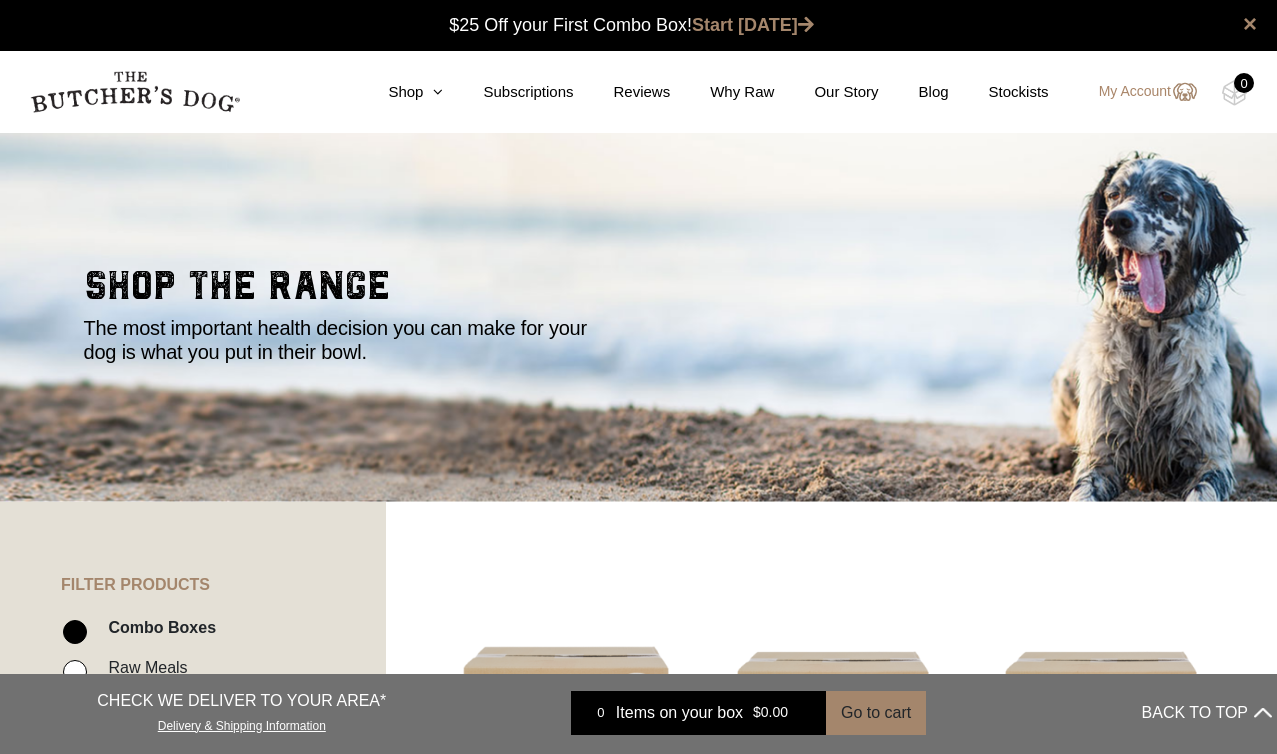 scroll, scrollTop: 0, scrollLeft: 0, axis: both 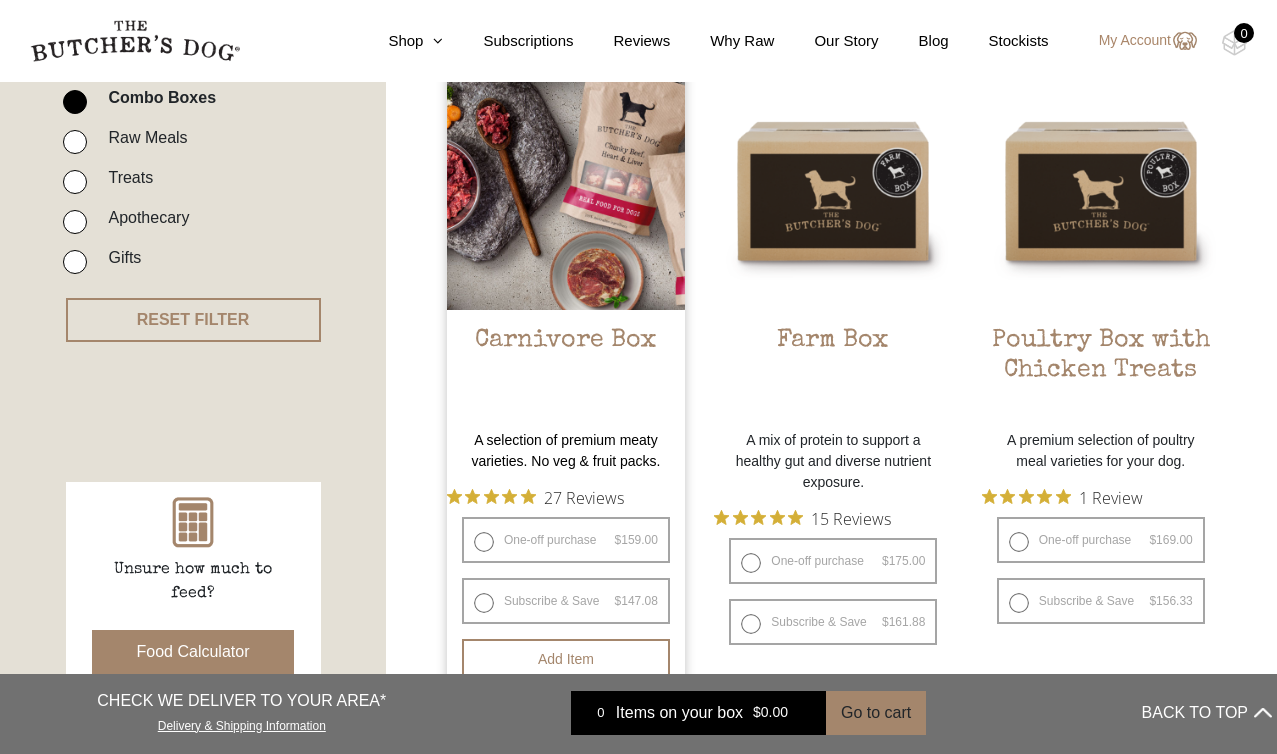 click on "One-off purchase  $ 159.00   —  or subscribe and save    7.5%" at bounding box center (566, 540) 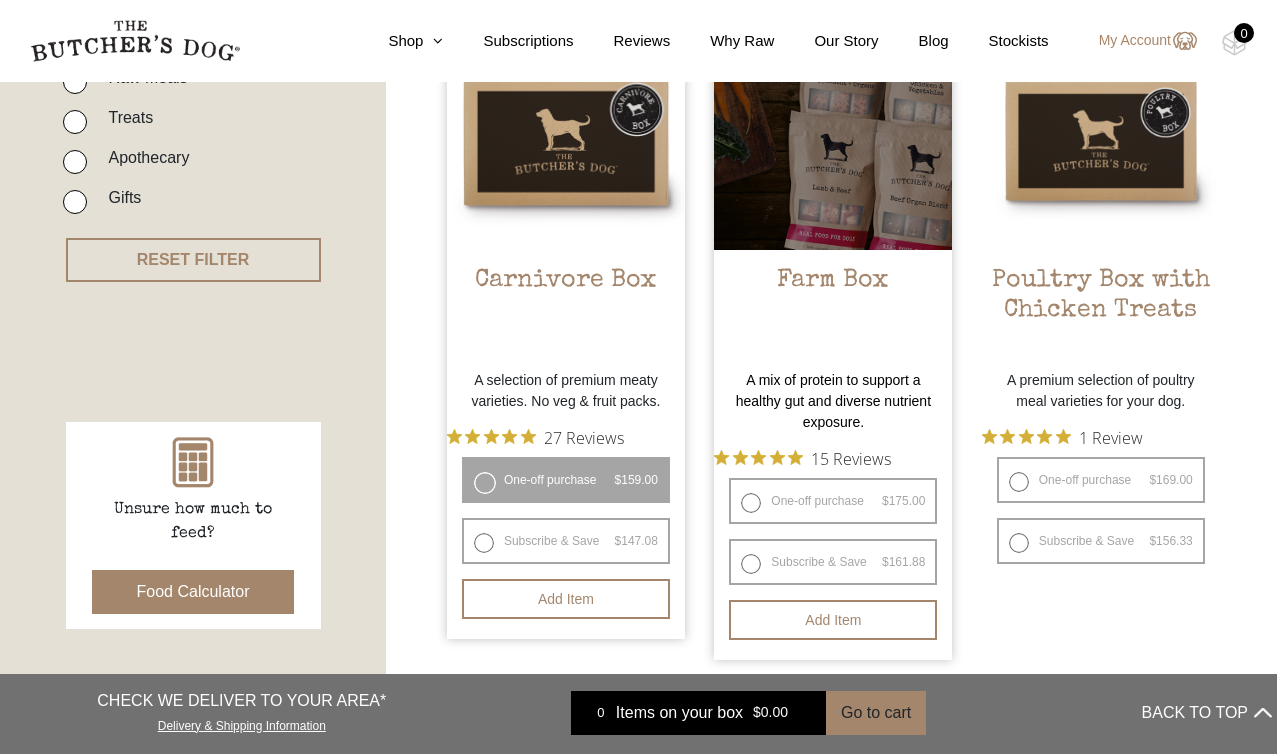 scroll, scrollTop: 591, scrollLeft: 0, axis: vertical 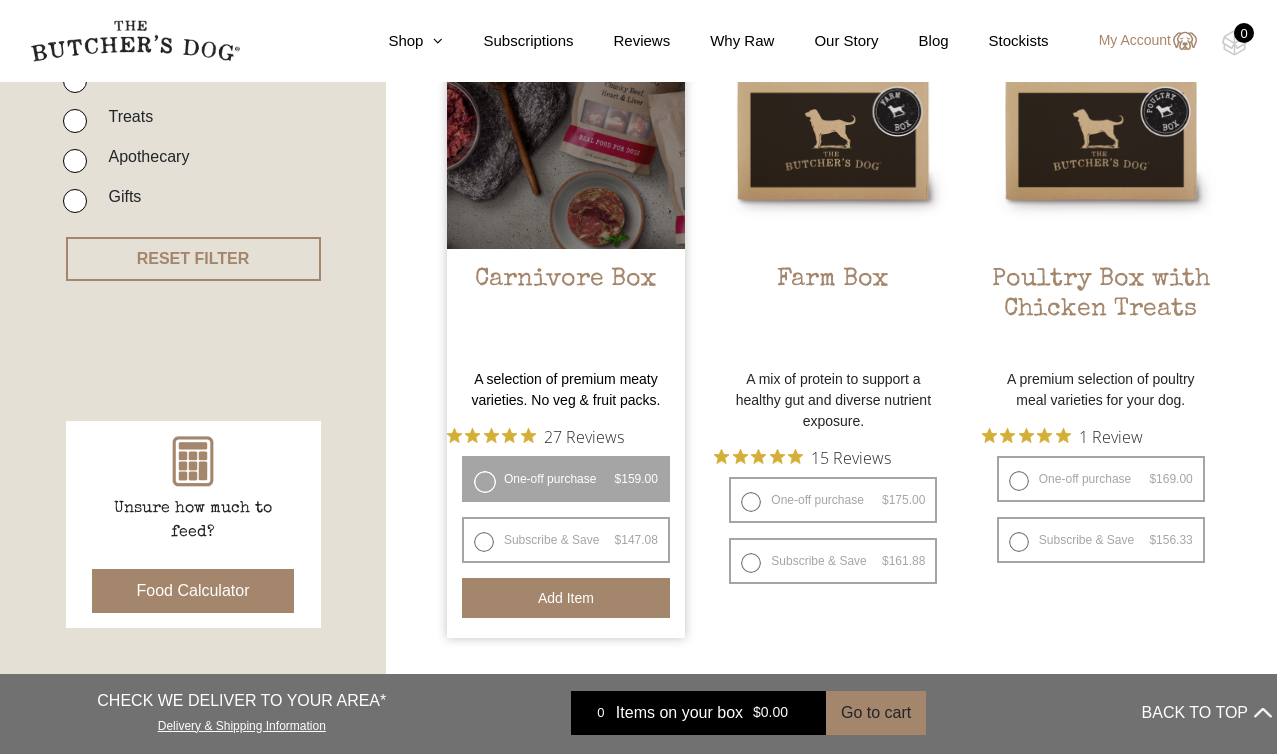 click on "Add item" at bounding box center [566, 598] 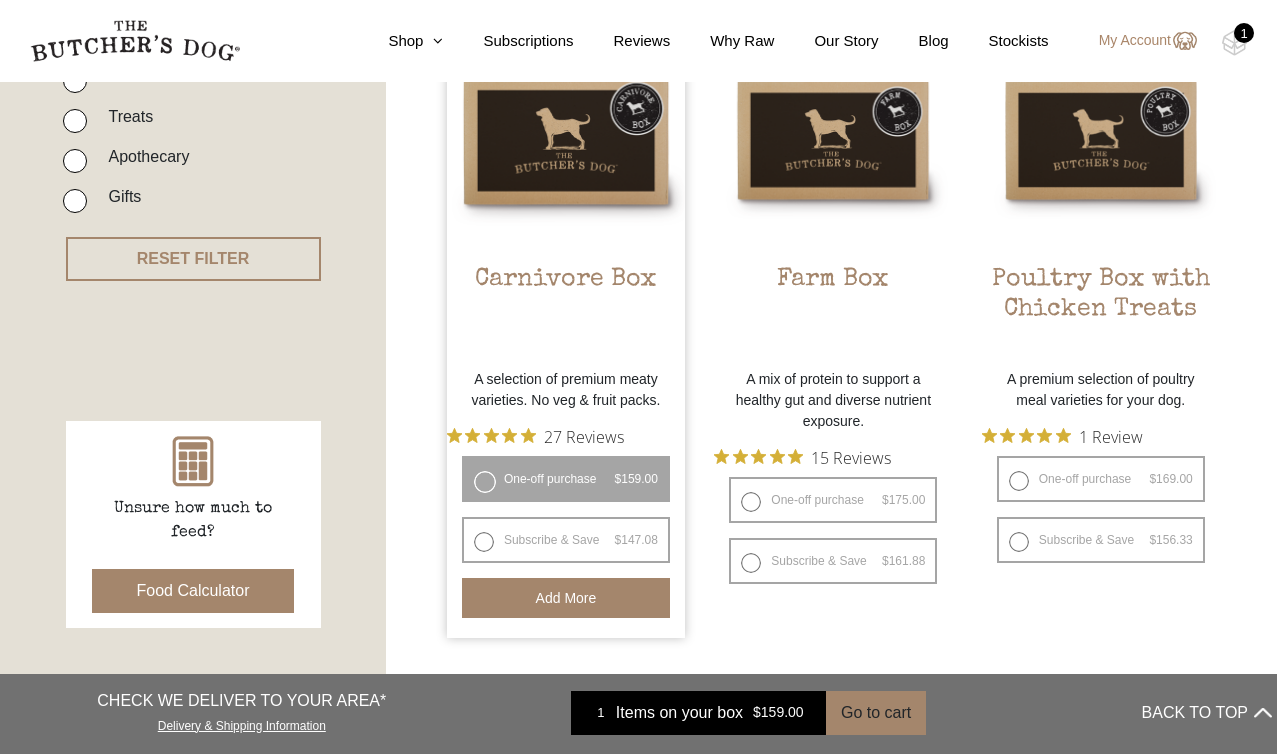 click on "1" at bounding box center (1244, 33) 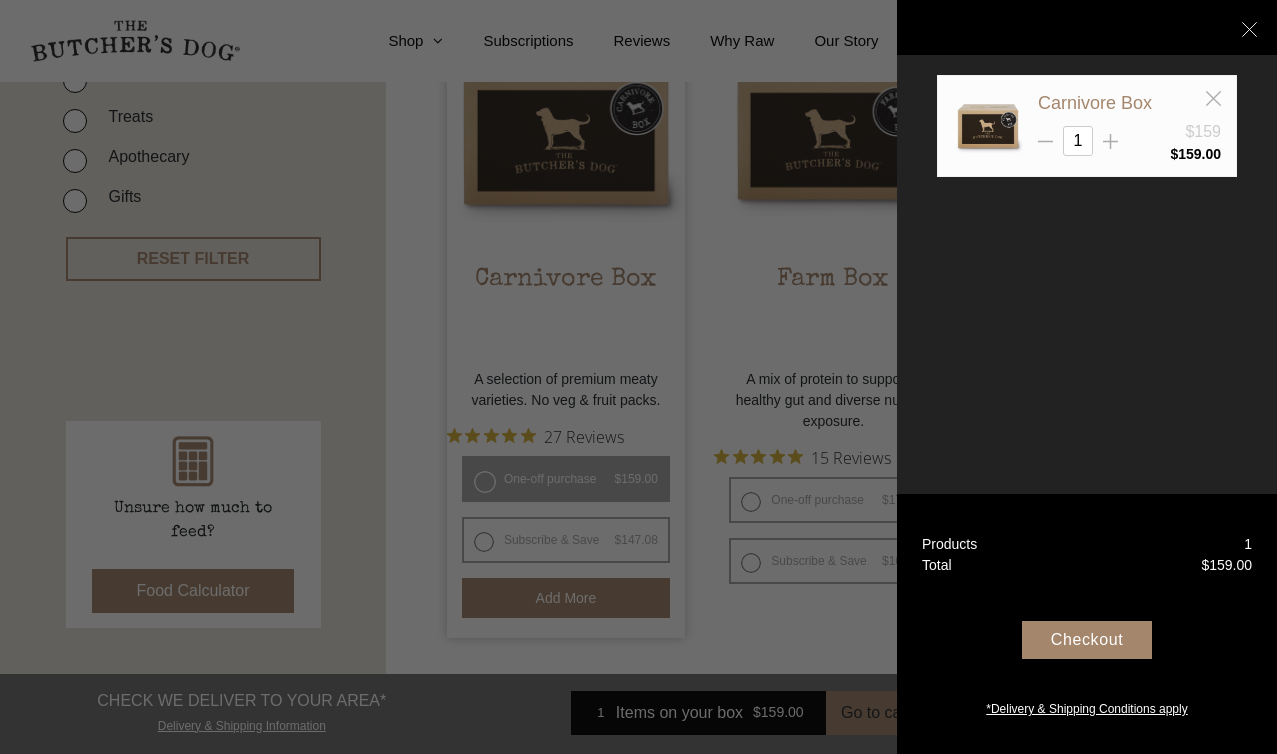 click on "Checkout" at bounding box center (1087, 640) 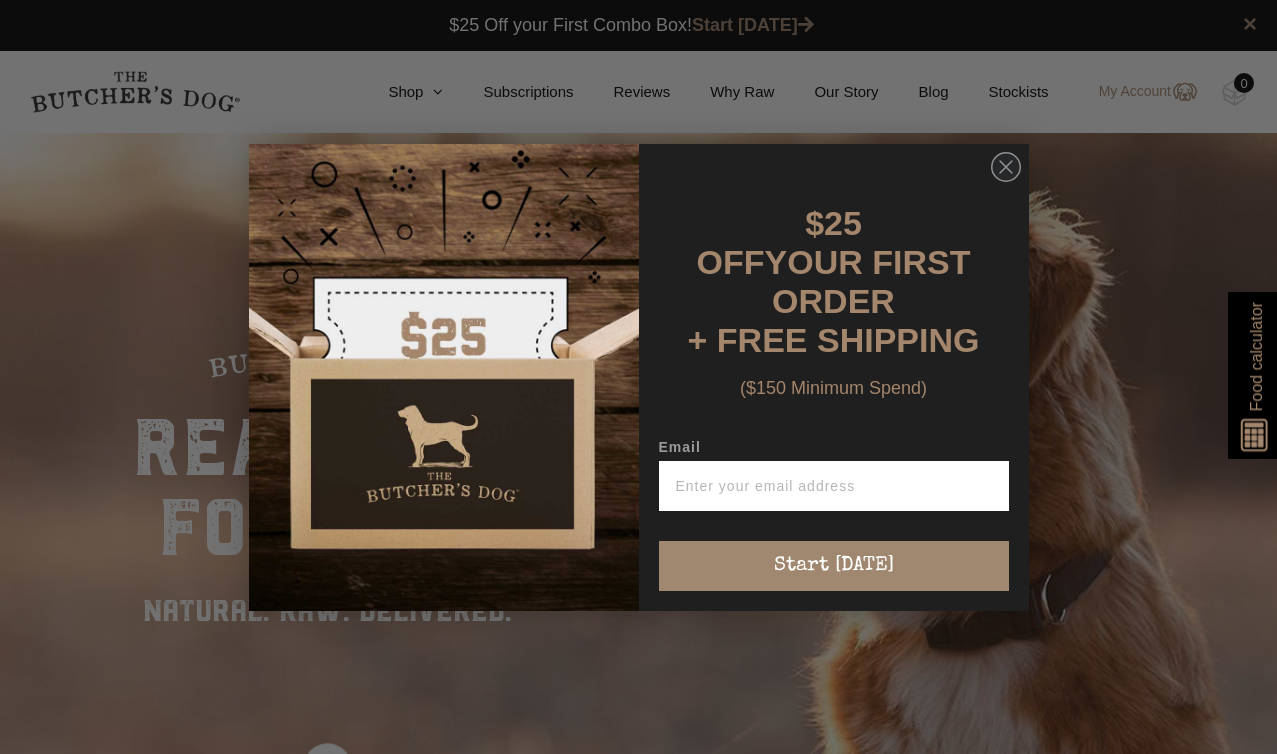 scroll, scrollTop: 0, scrollLeft: 0, axis: both 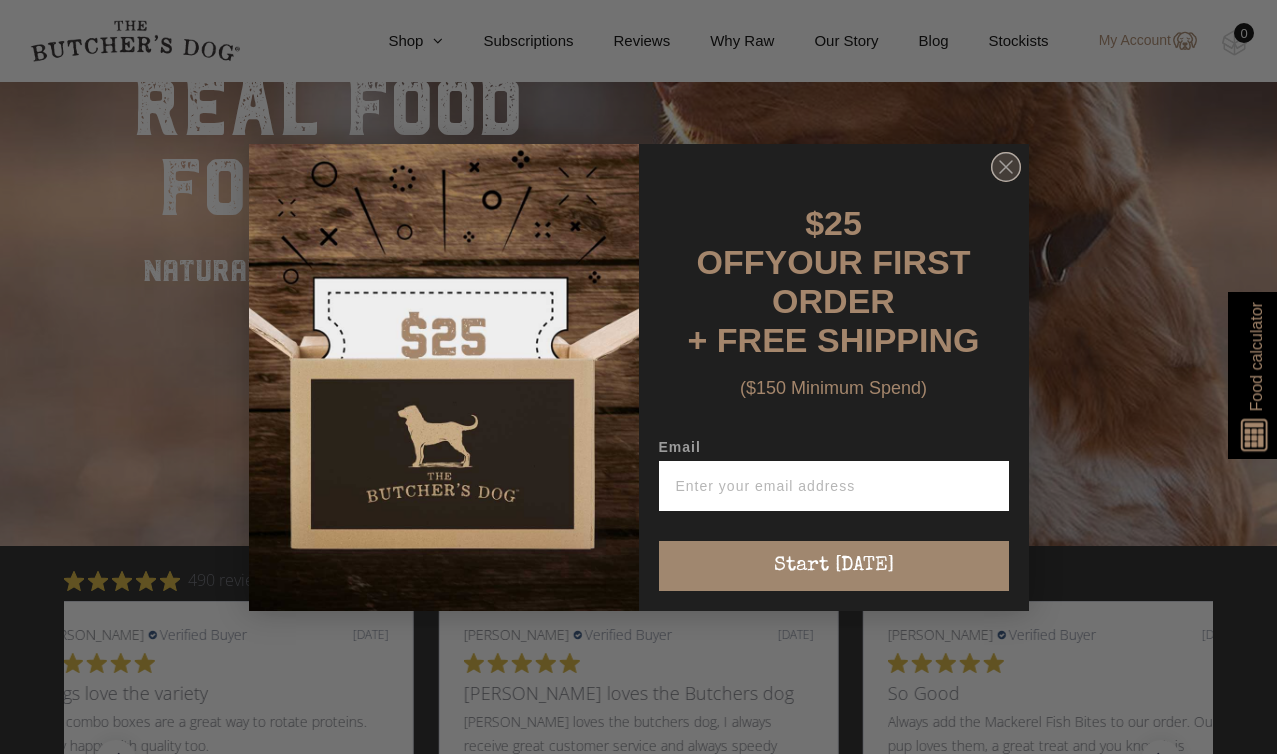 click 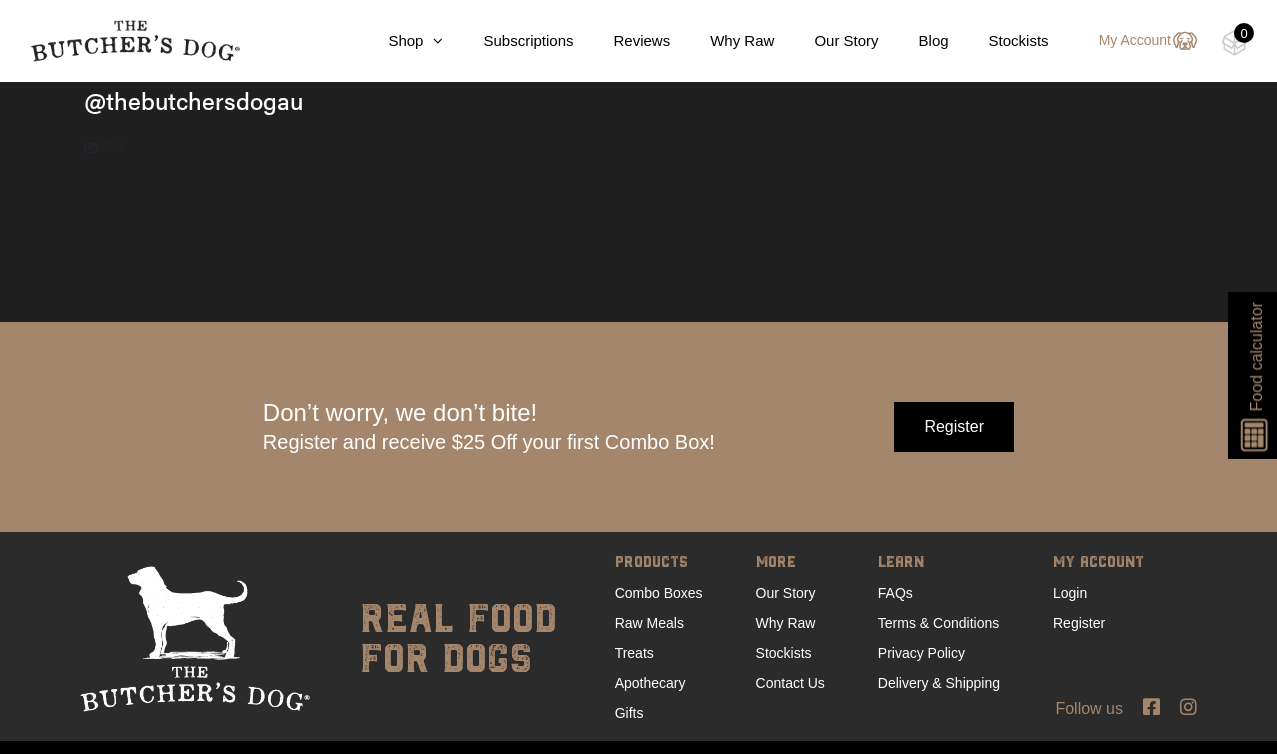 scroll, scrollTop: 6025, scrollLeft: 0, axis: vertical 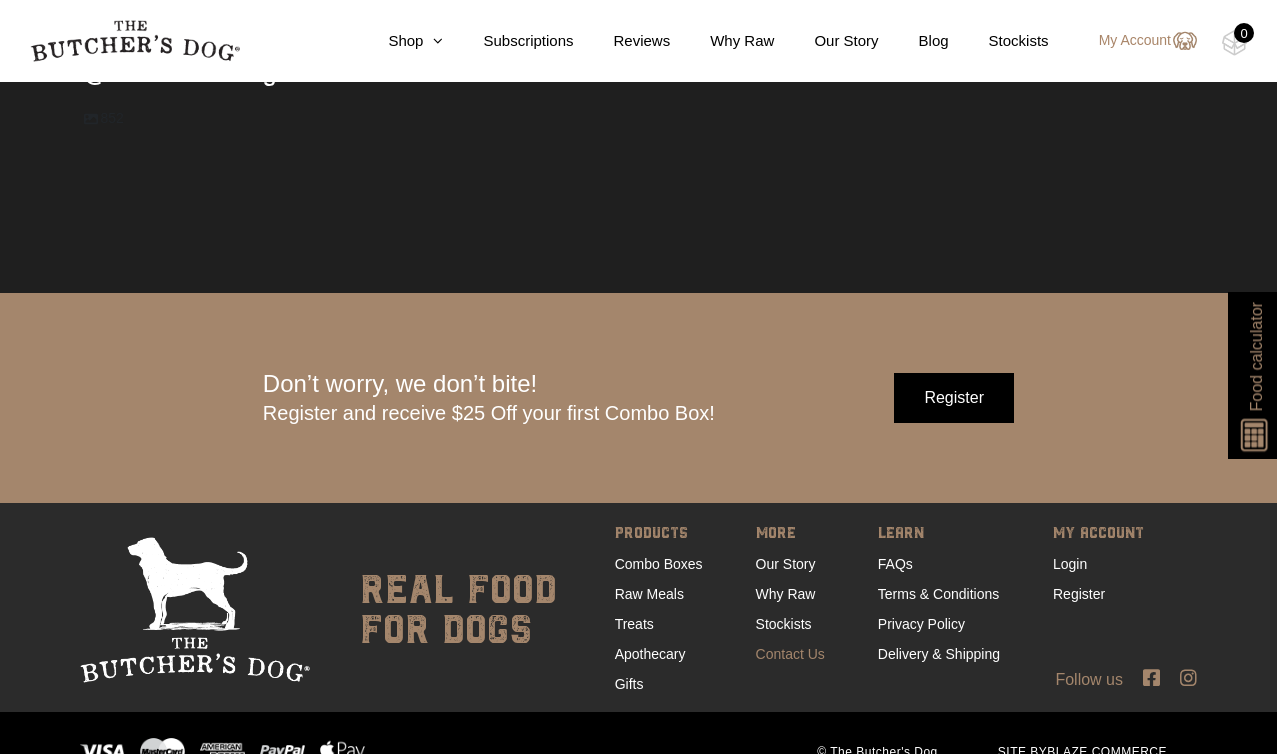 click on "Contact Us" at bounding box center (790, 654) 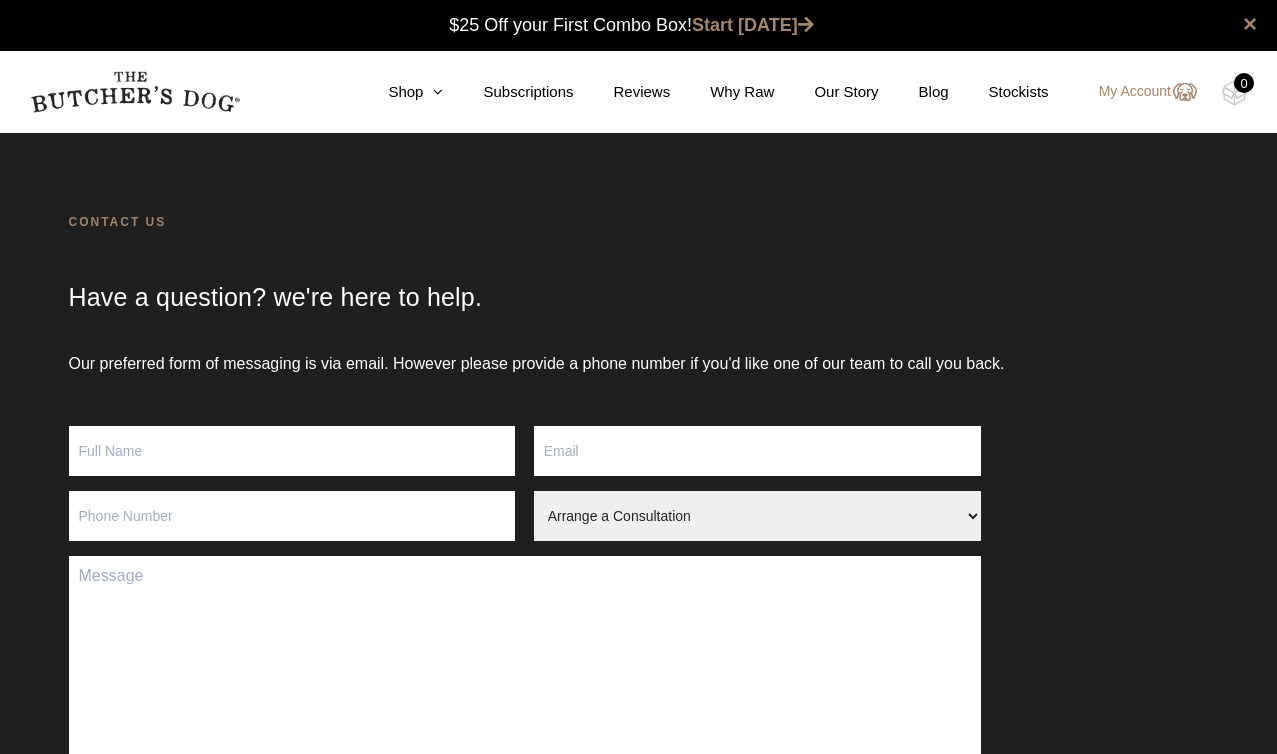 scroll, scrollTop: 0, scrollLeft: 0, axis: both 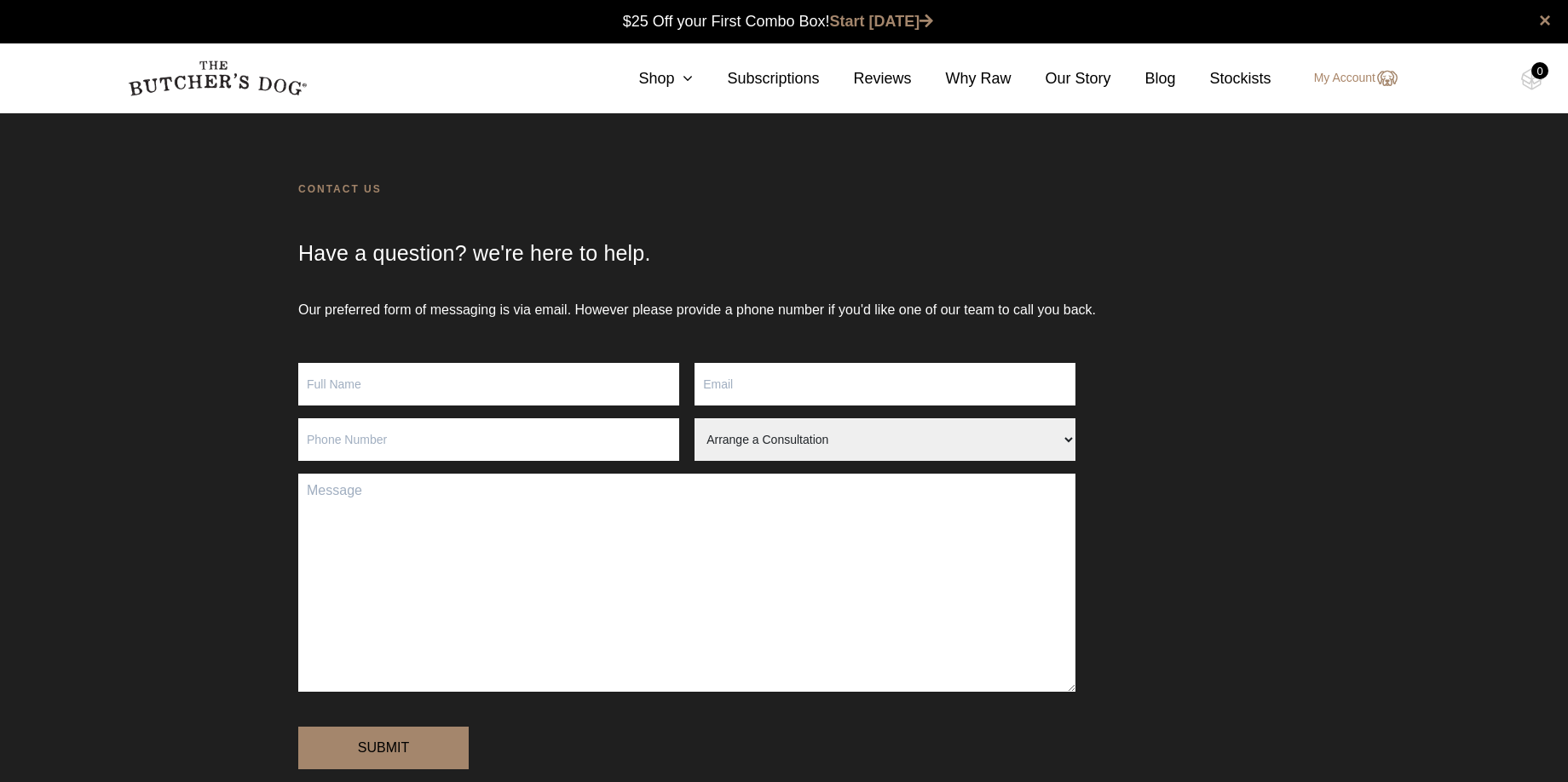 click at bounding box center (488, 384) 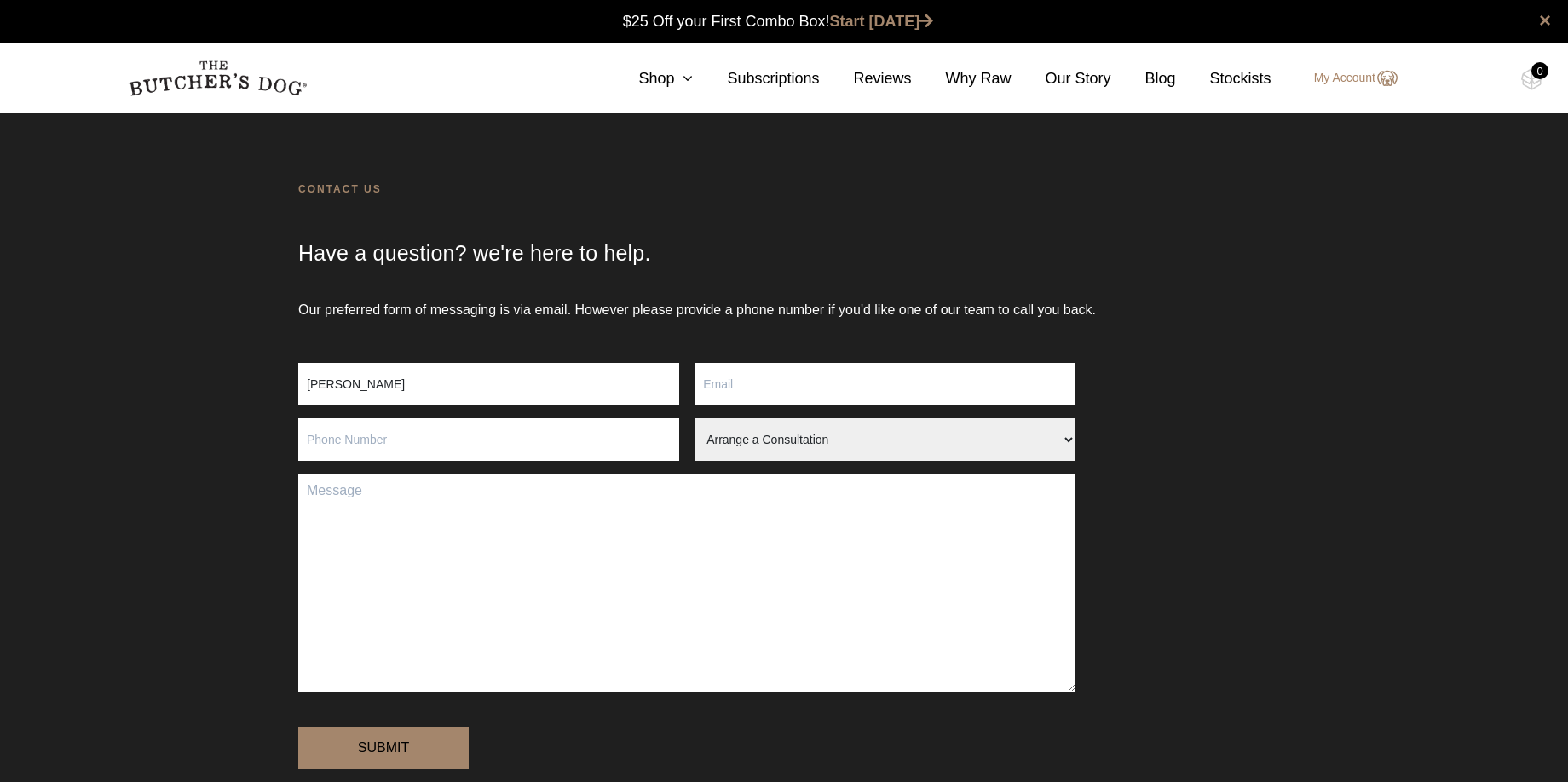 type on "vkaravdic@gmail.com" 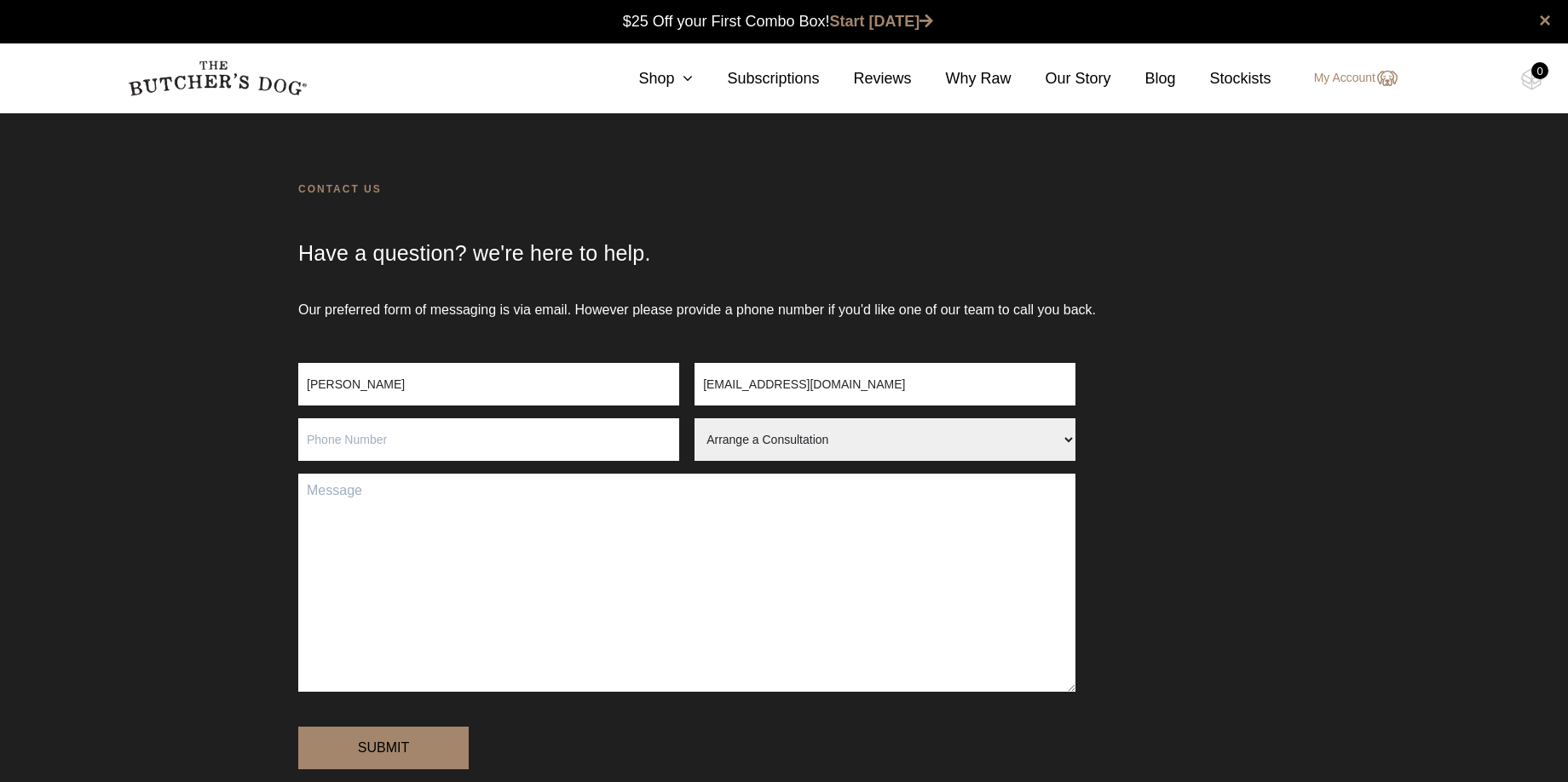 type on "0414702027" 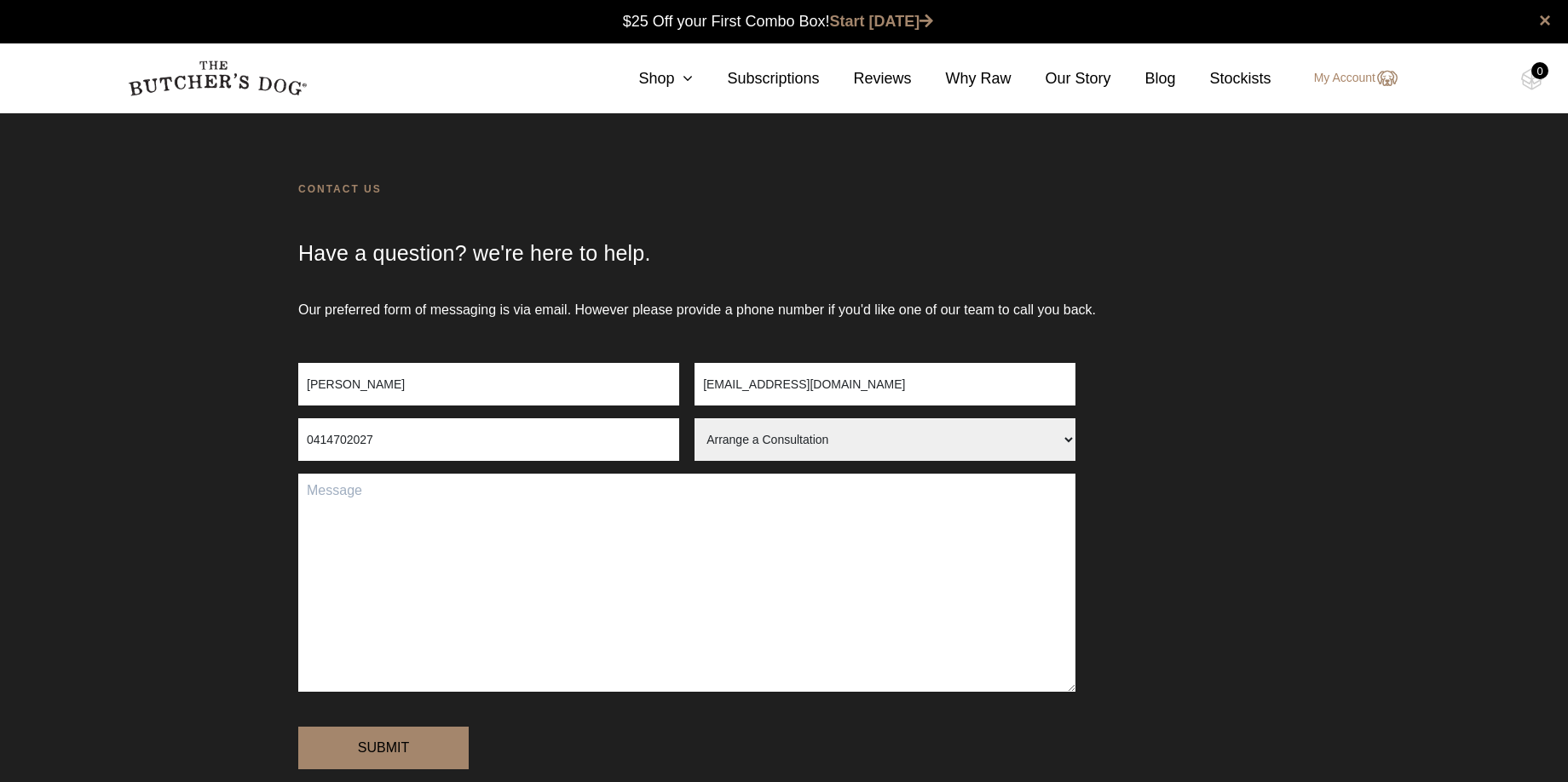 click on "Arrange a Consultation Become a Stockist Order Query Stock Enquiry" at bounding box center [885, 440] 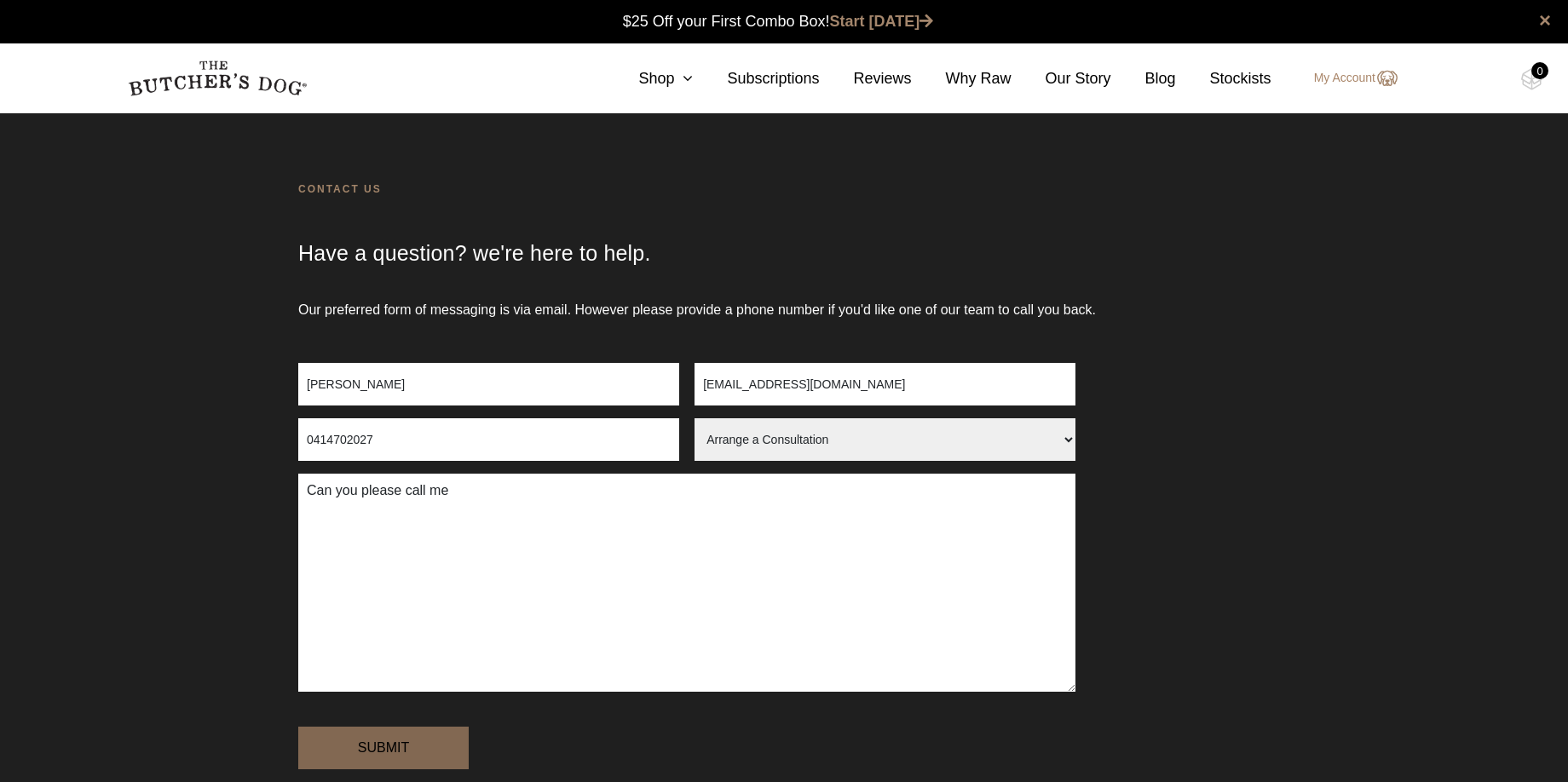 click on "Submit" at bounding box center [383, 748] 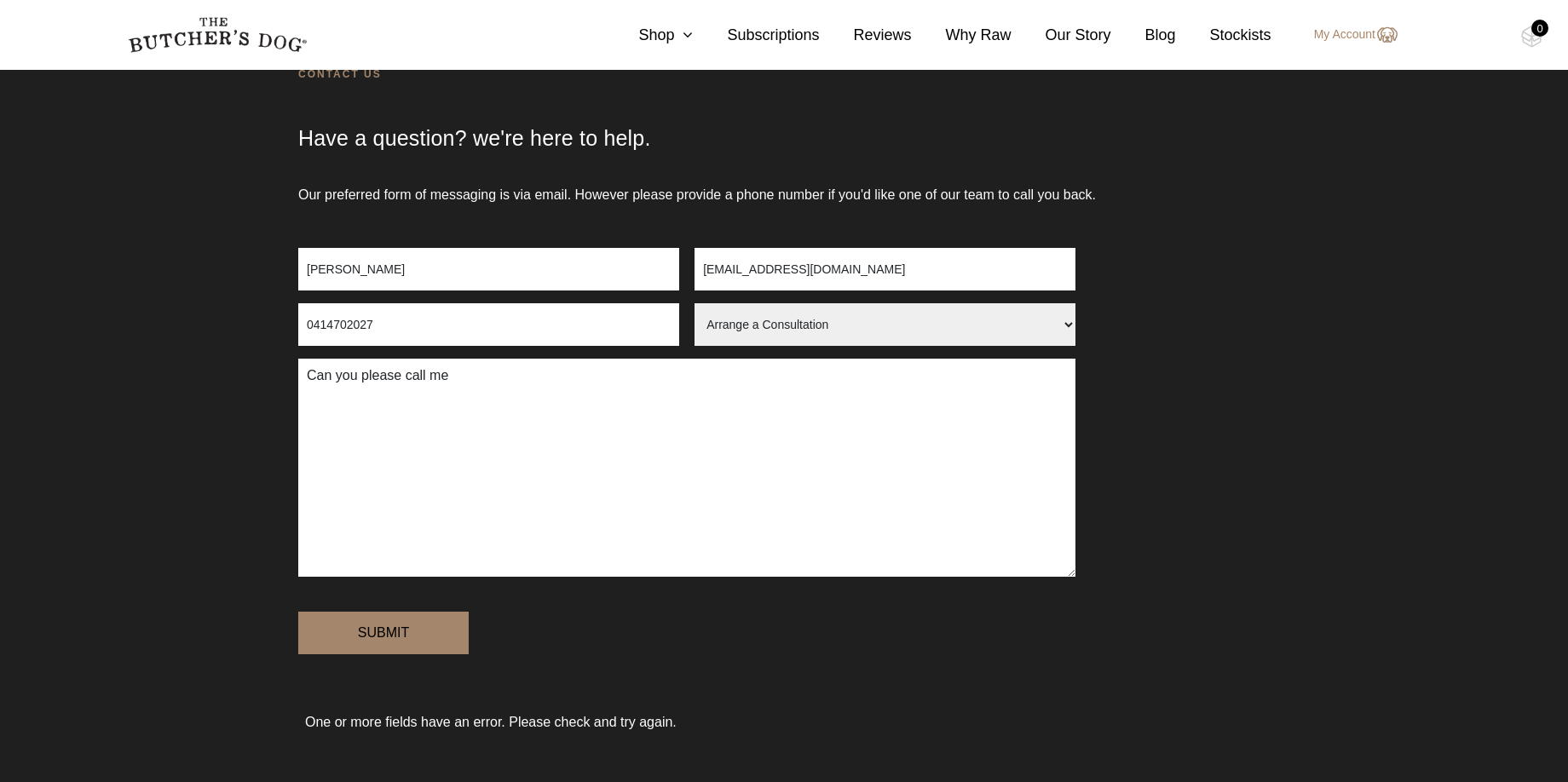 scroll, scrollTop: 55, scrollLeft: 0, axis: vertical 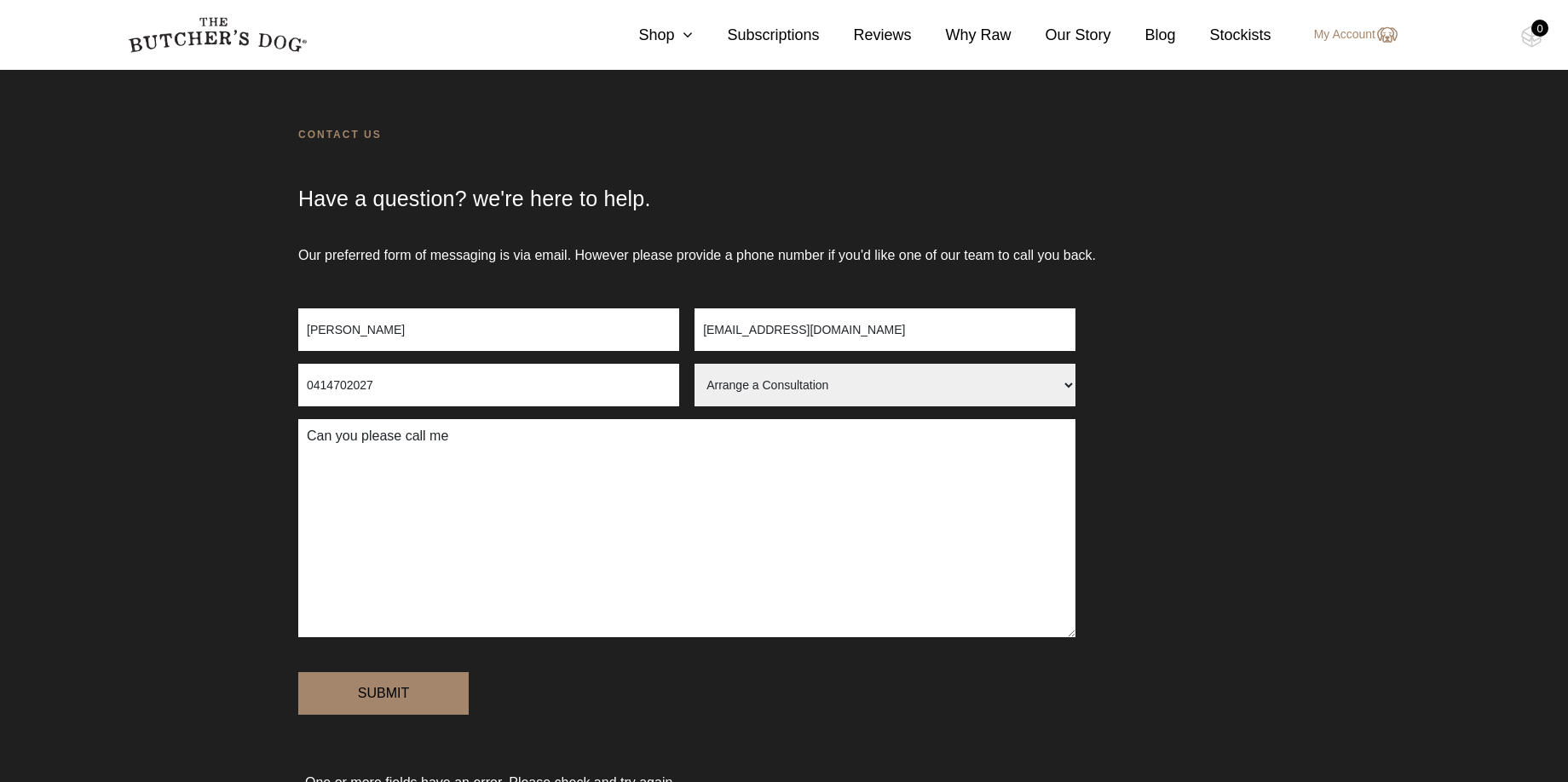 click on "Can you please call me" at bounding box center (687, 528) 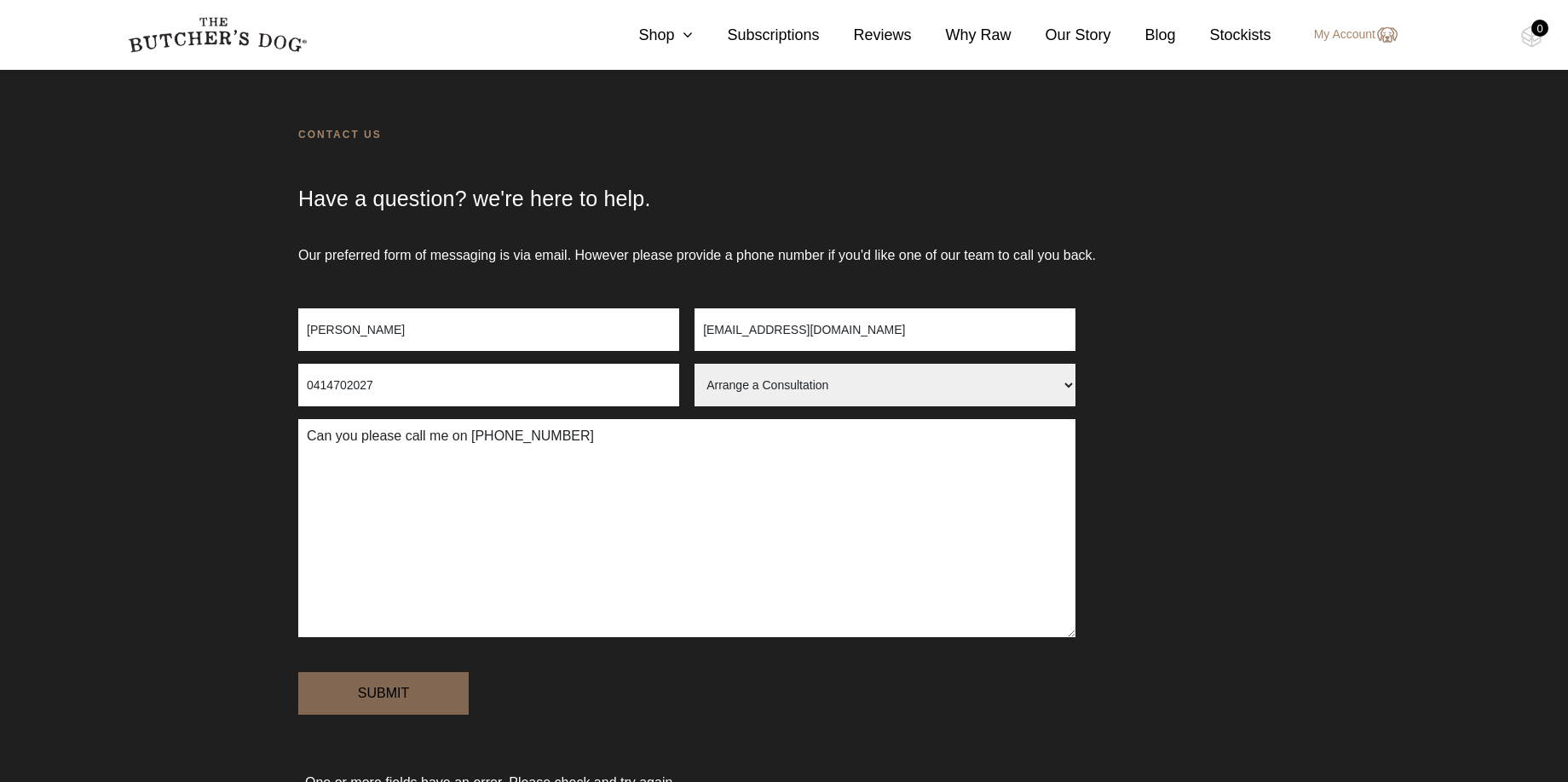 type on "Can you please call me on 0414702027" 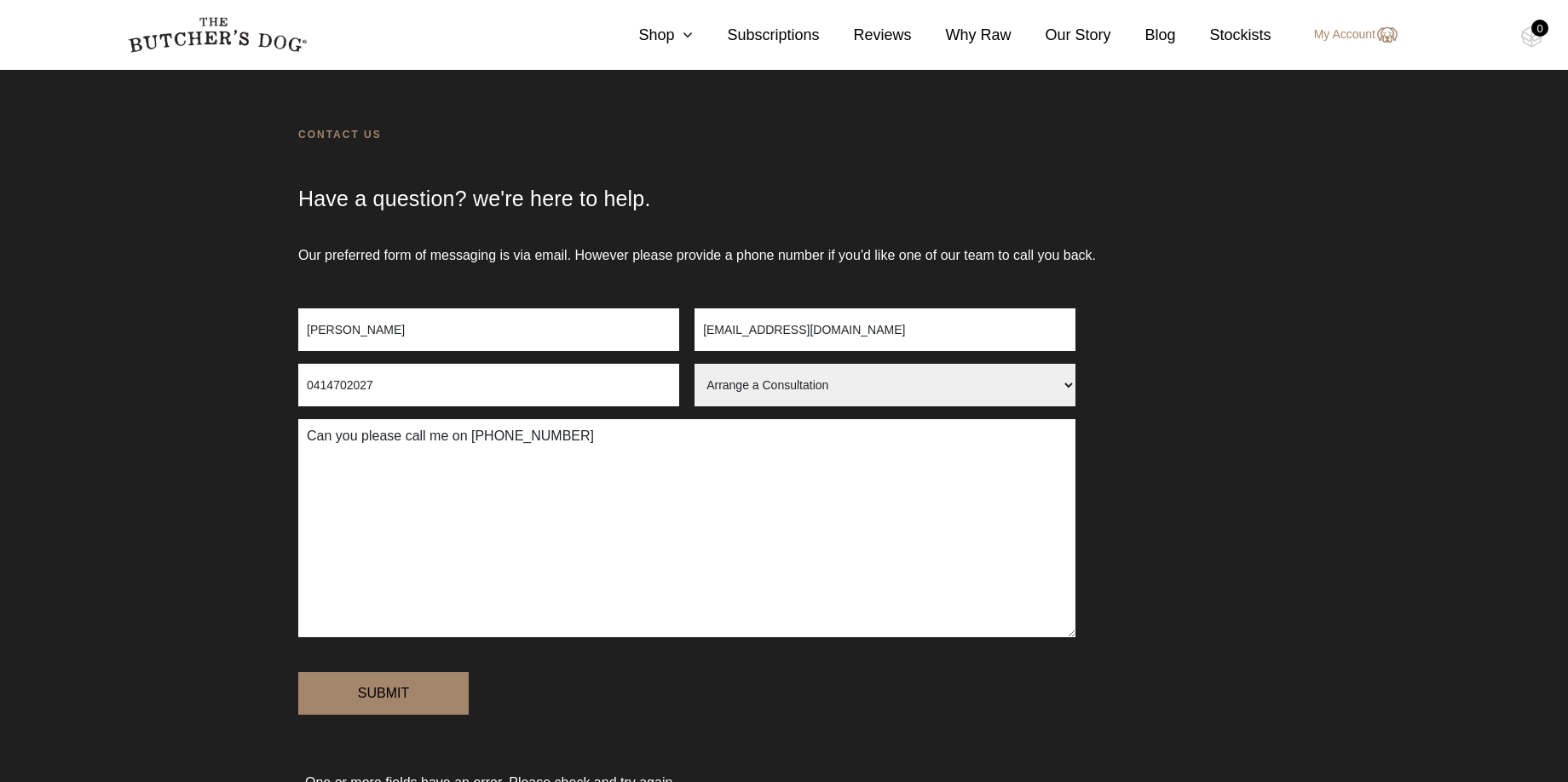 click on "Arrange a Consultation Become a Stockist Order Query Stock Enquiry" at bounding box center [885, 385] 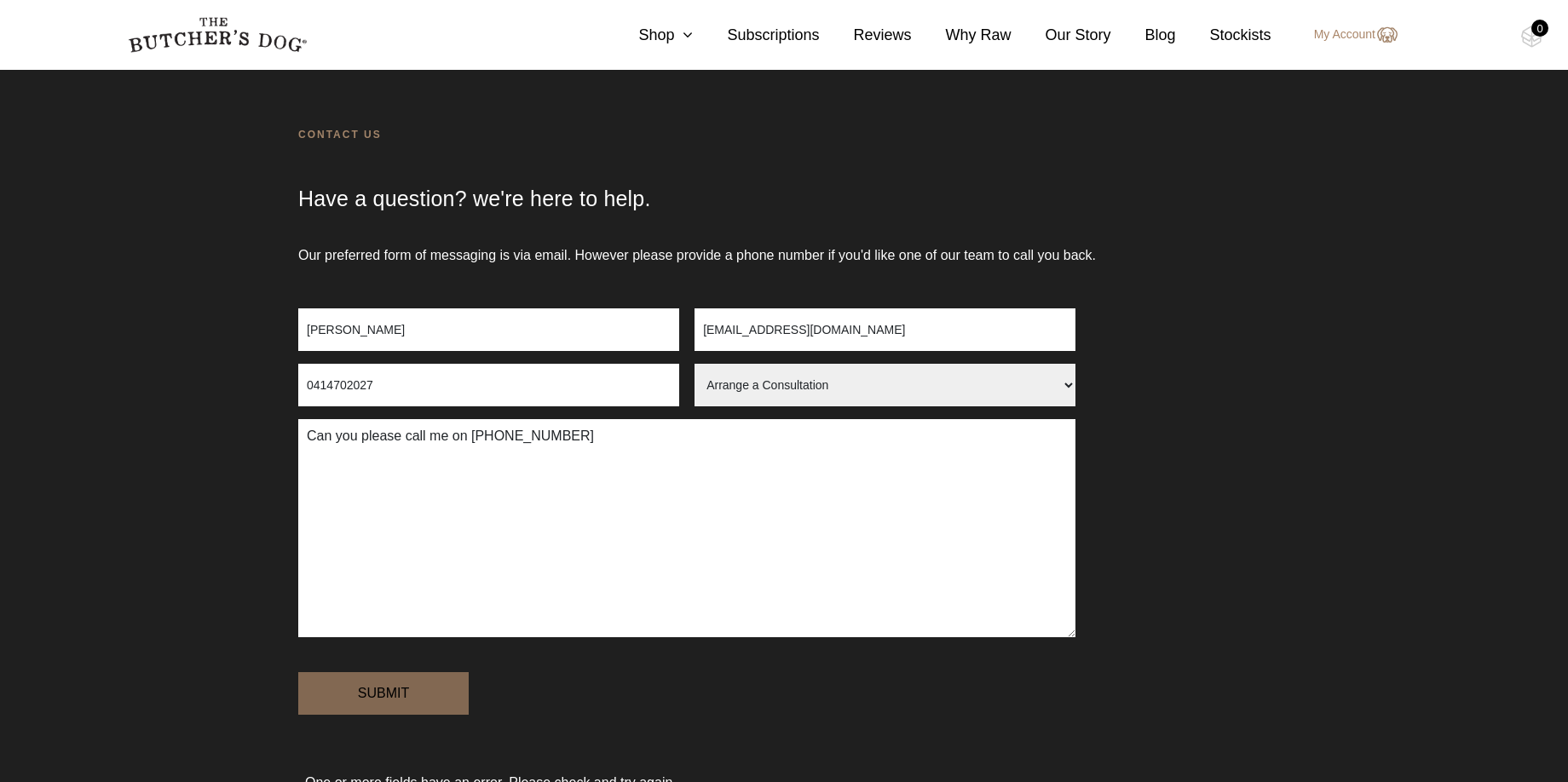 click on "Submit" at bounding box center [383, 693] 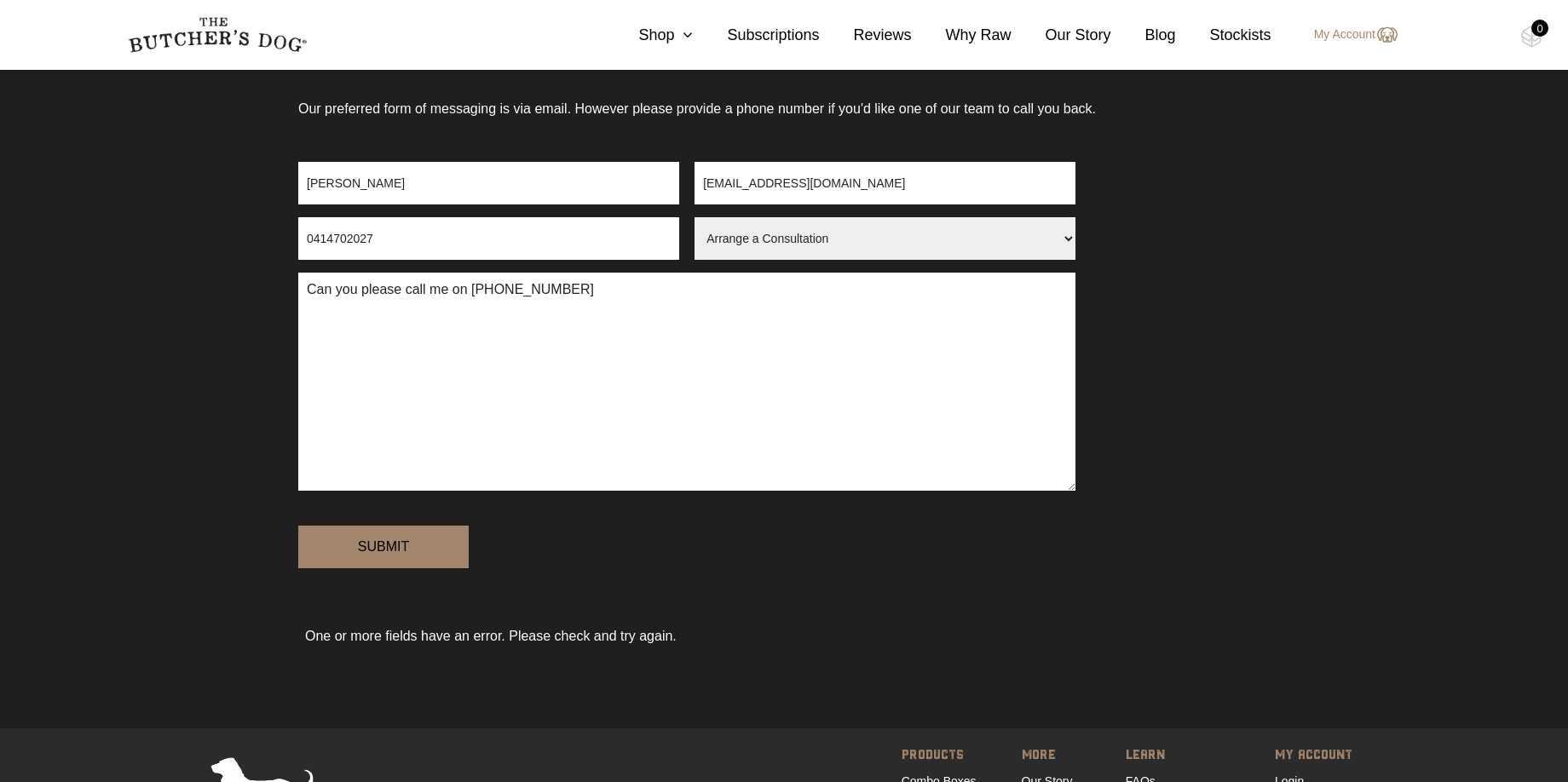 scroll, scrollTop: 0, scrollLeft: 0, axis: both 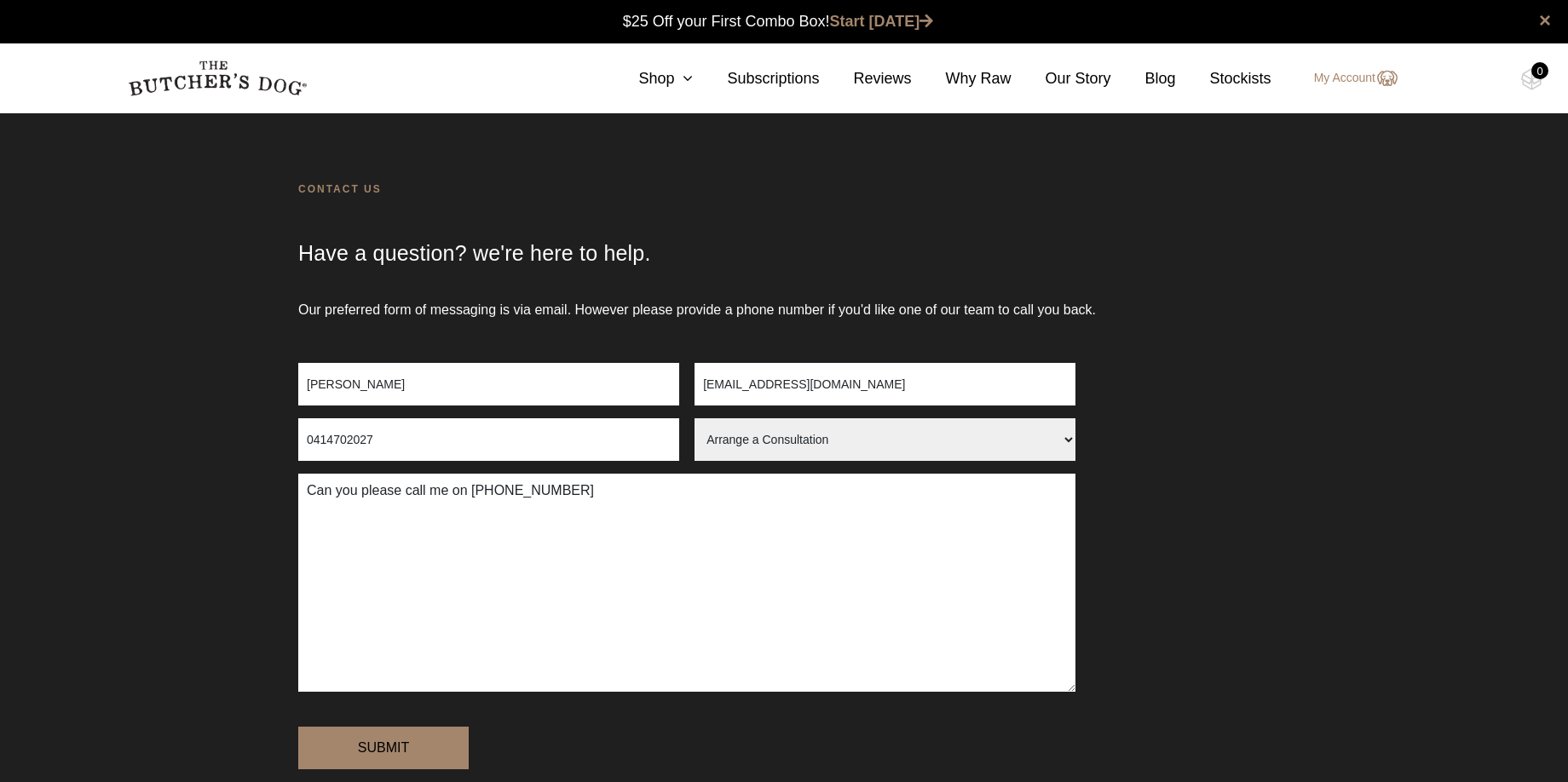 click on "Vesna Karavdic" at bounding box center [488, 384] 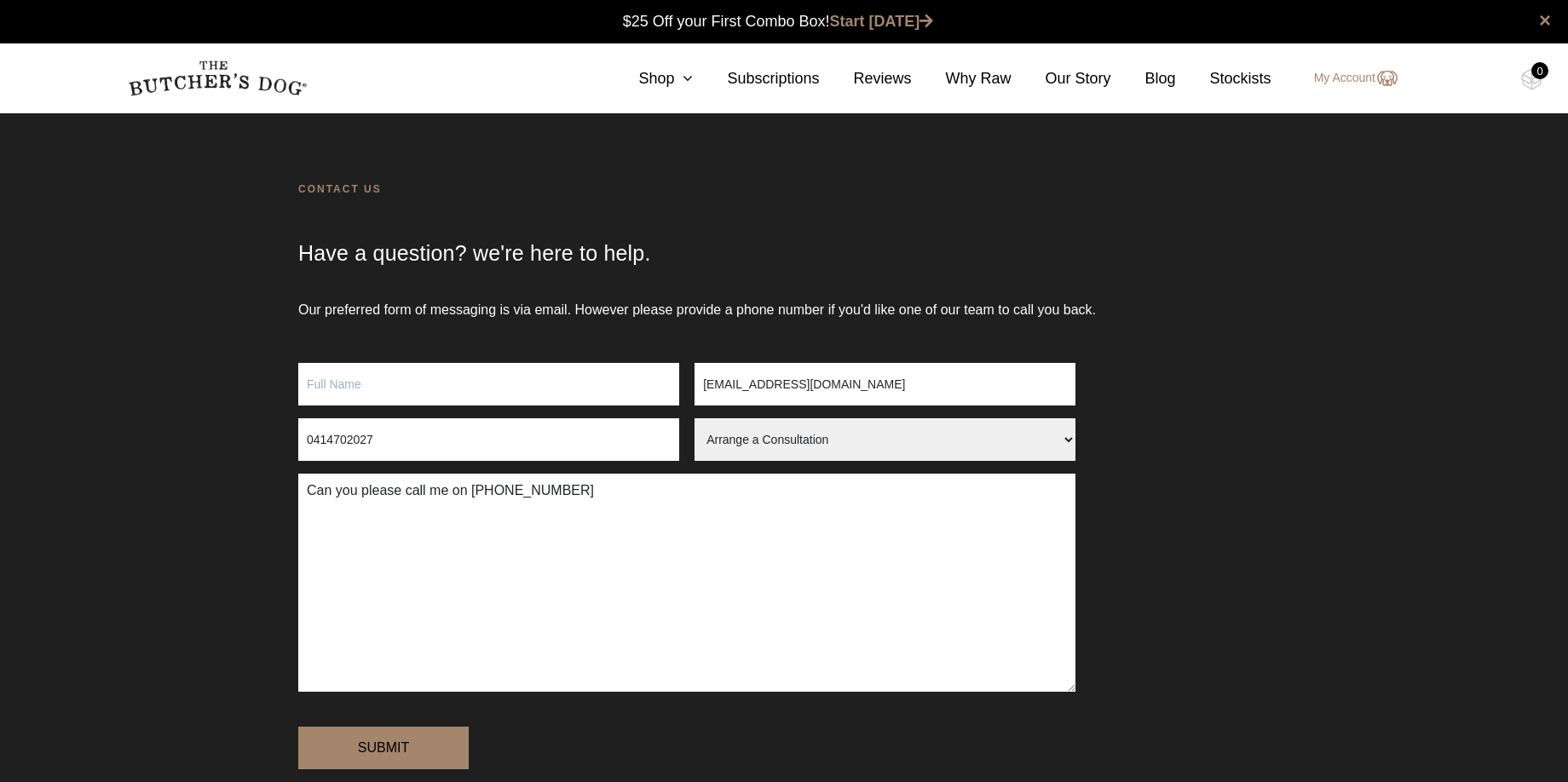 type 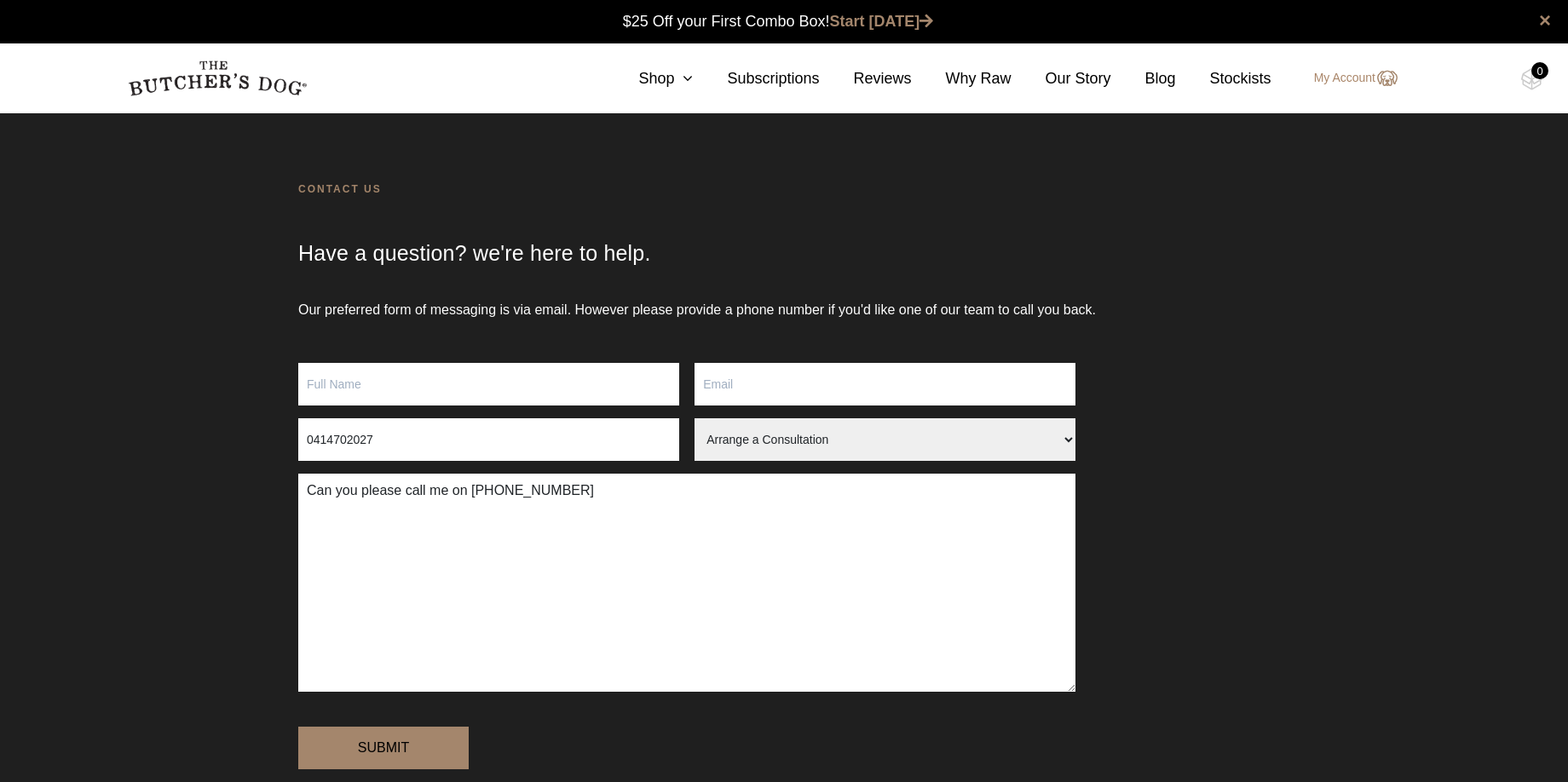 type 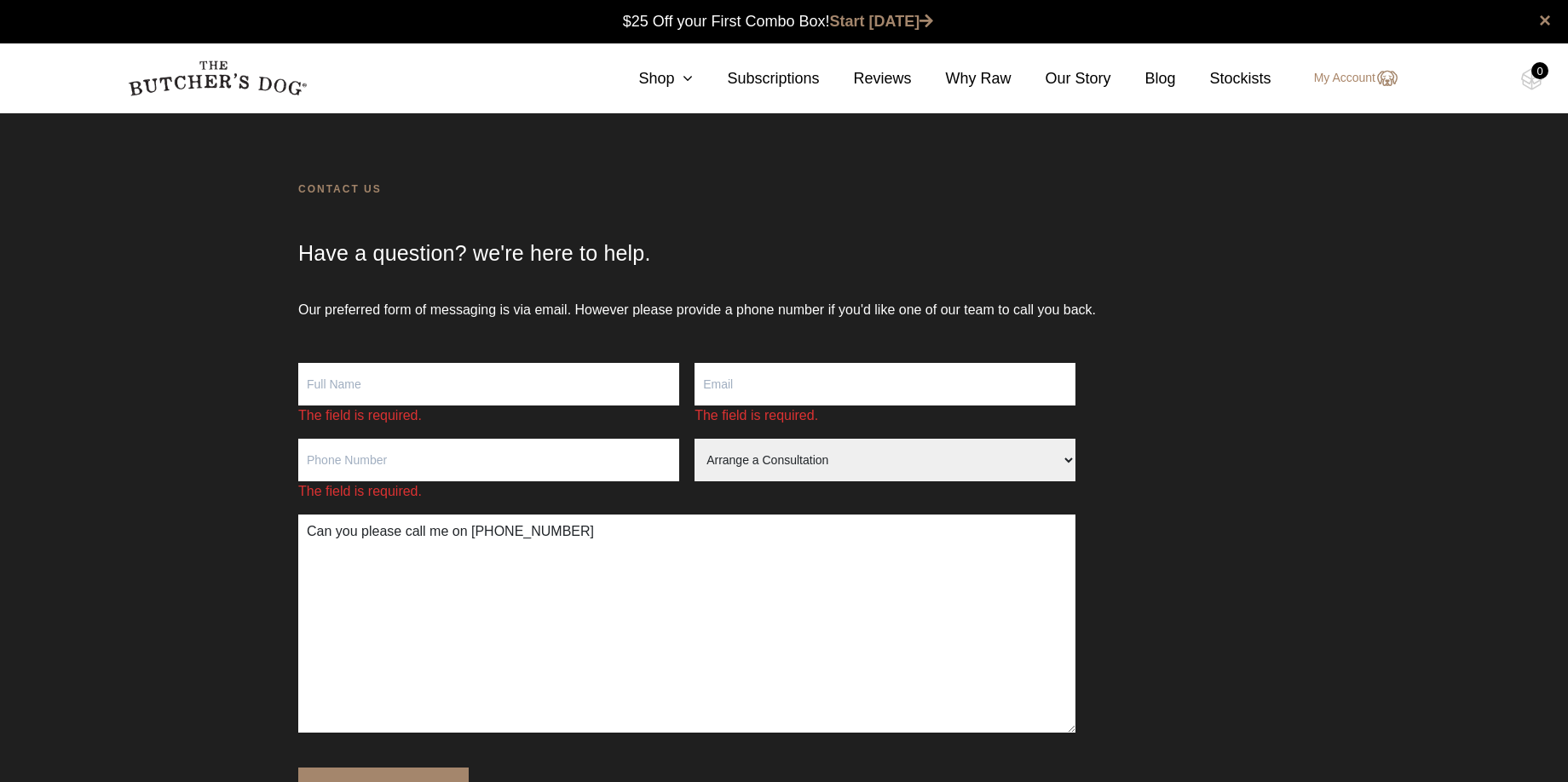 click at bounding box center [488, 384] 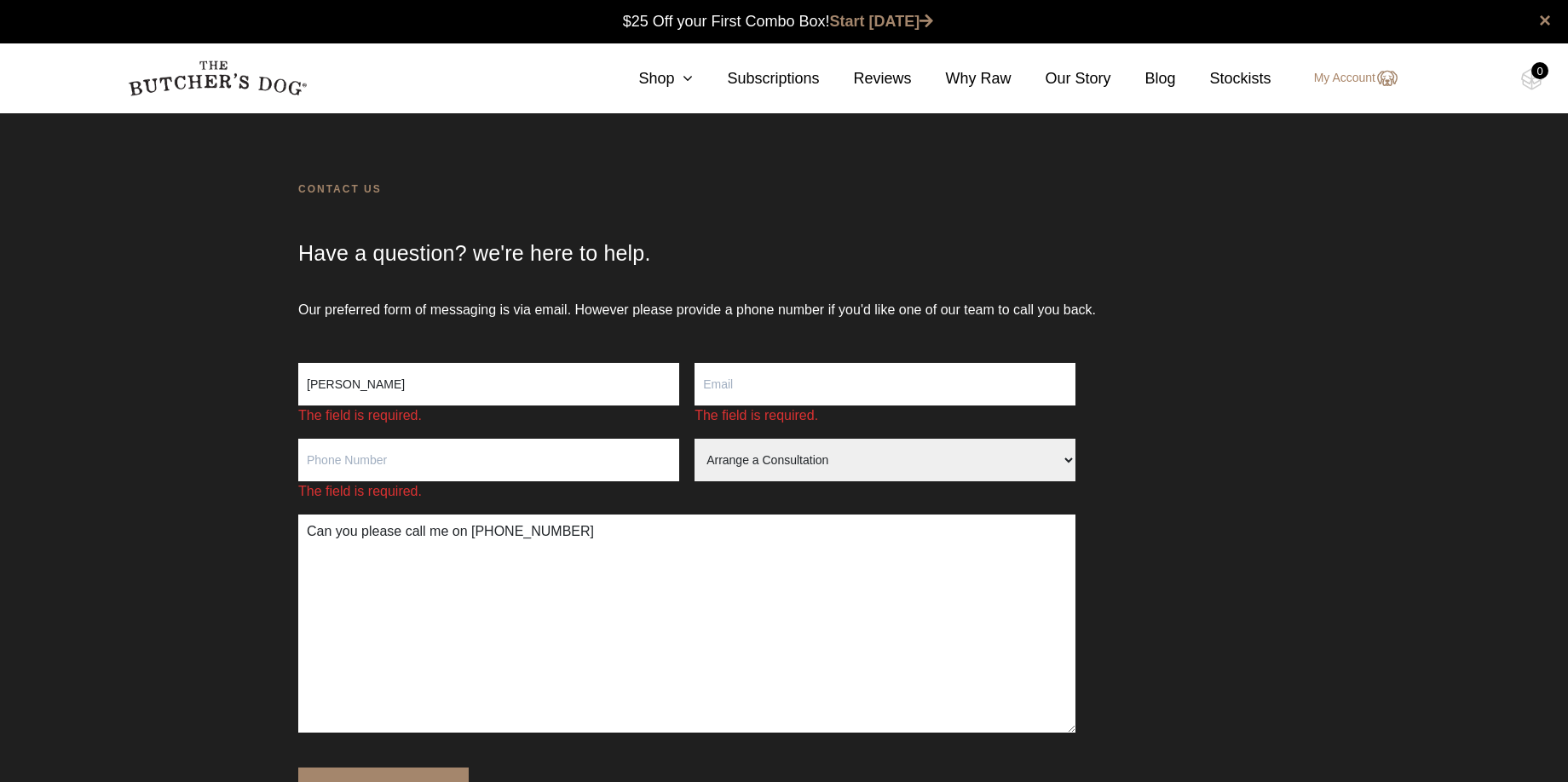 type on "Vesna Karavdic" 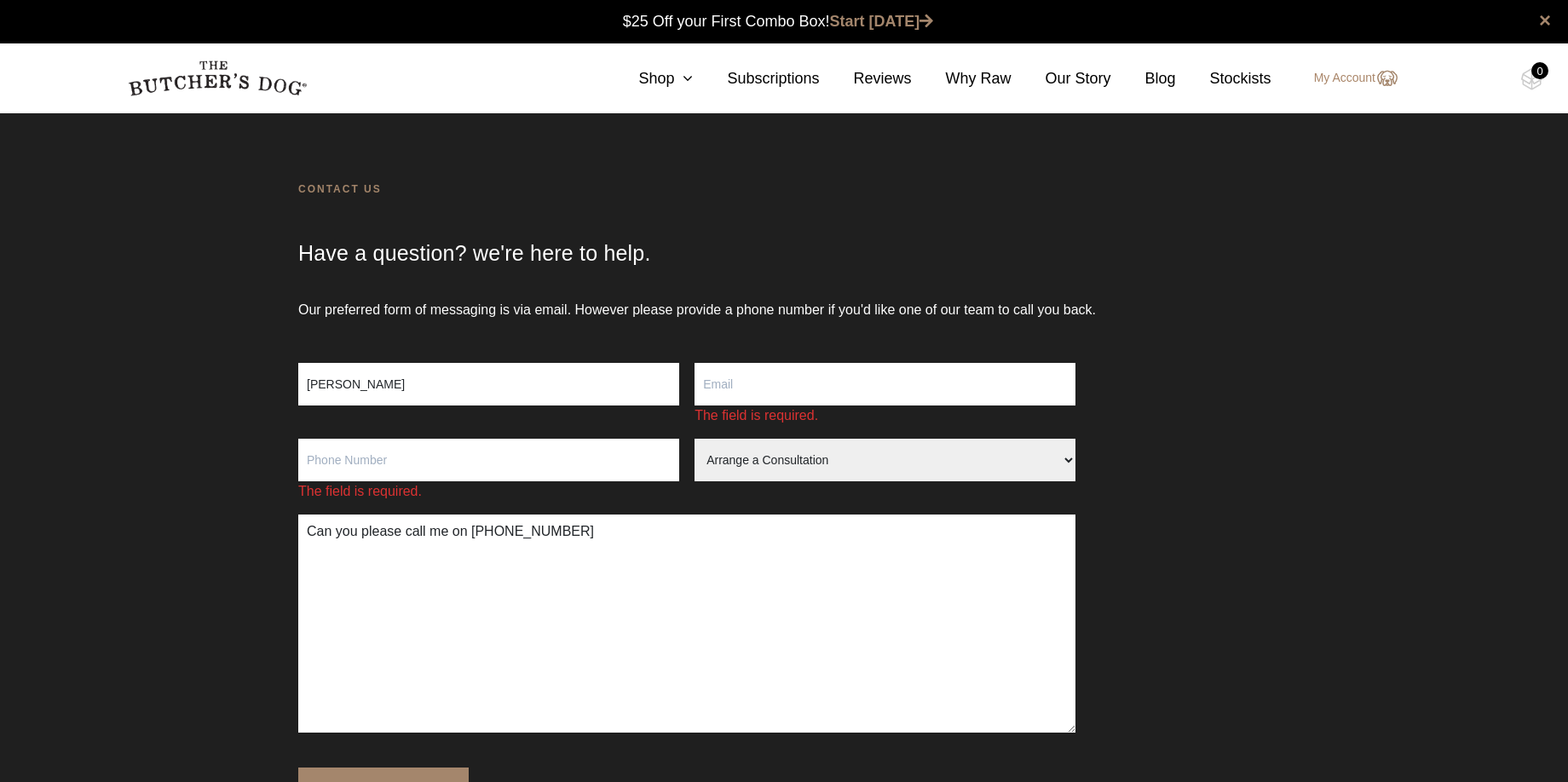 type on "vkaravdic@gmail.com" 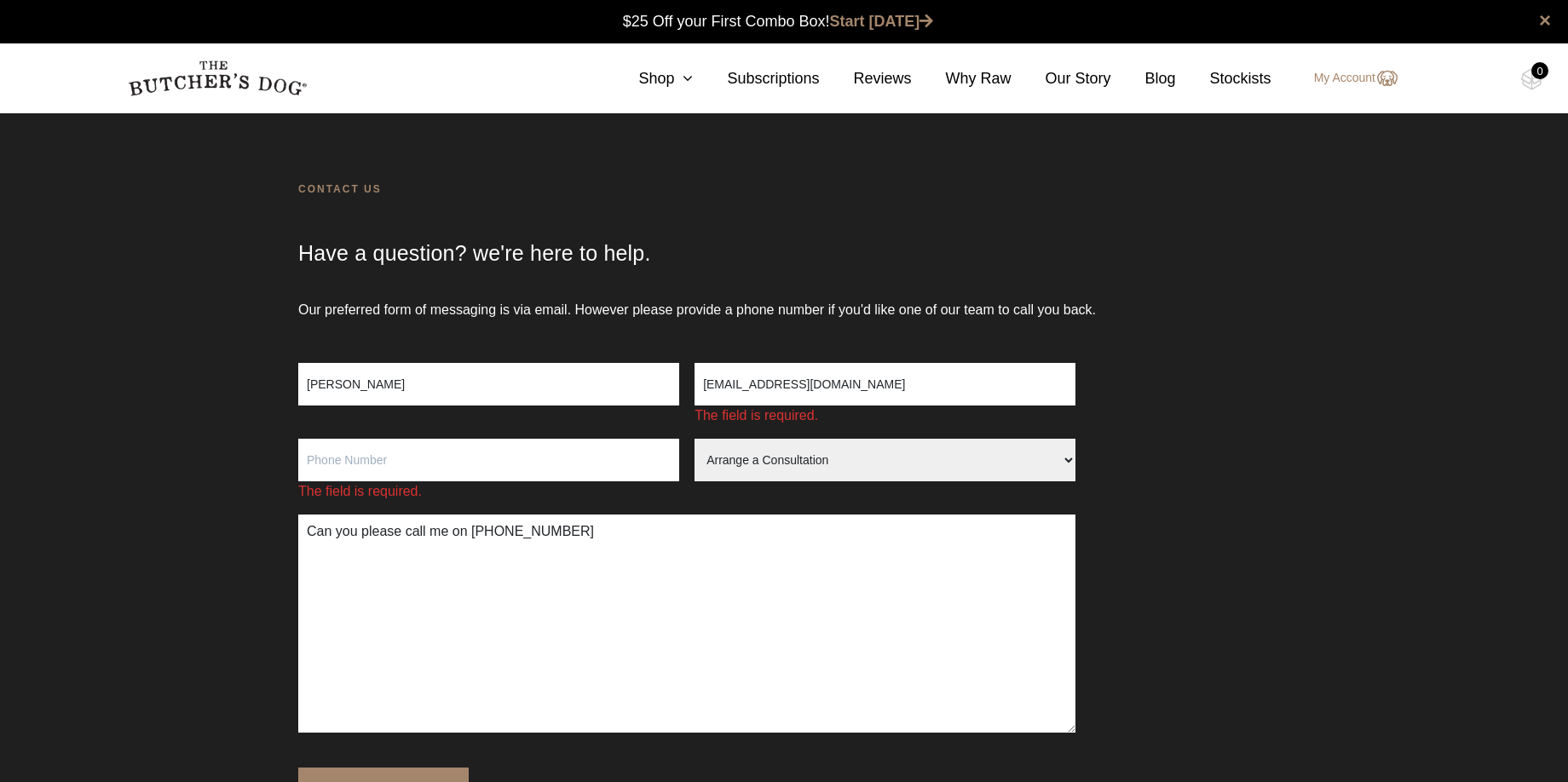 type on "0414702027" 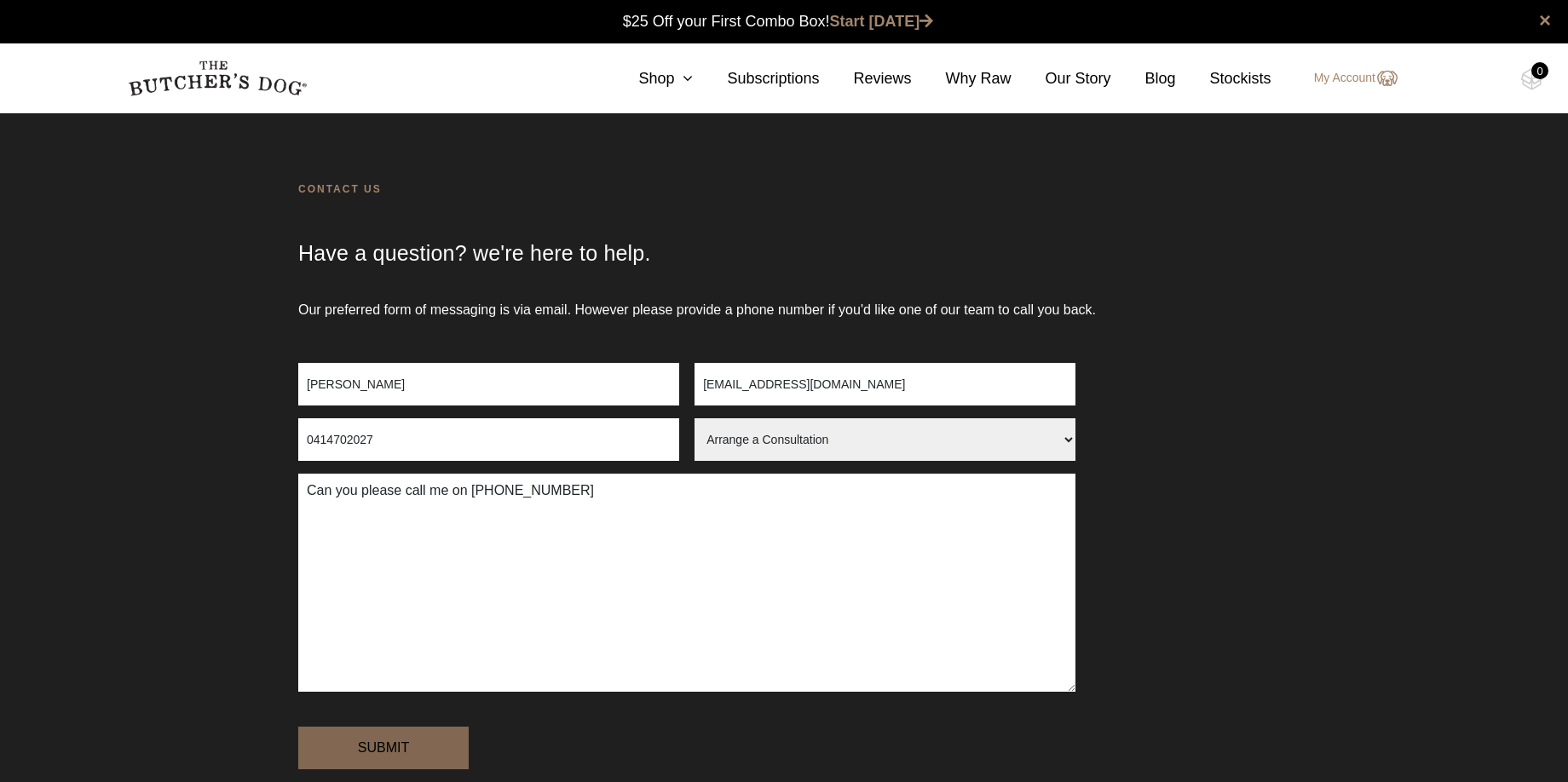 click on "Submit" at bounding box center (383, 748) 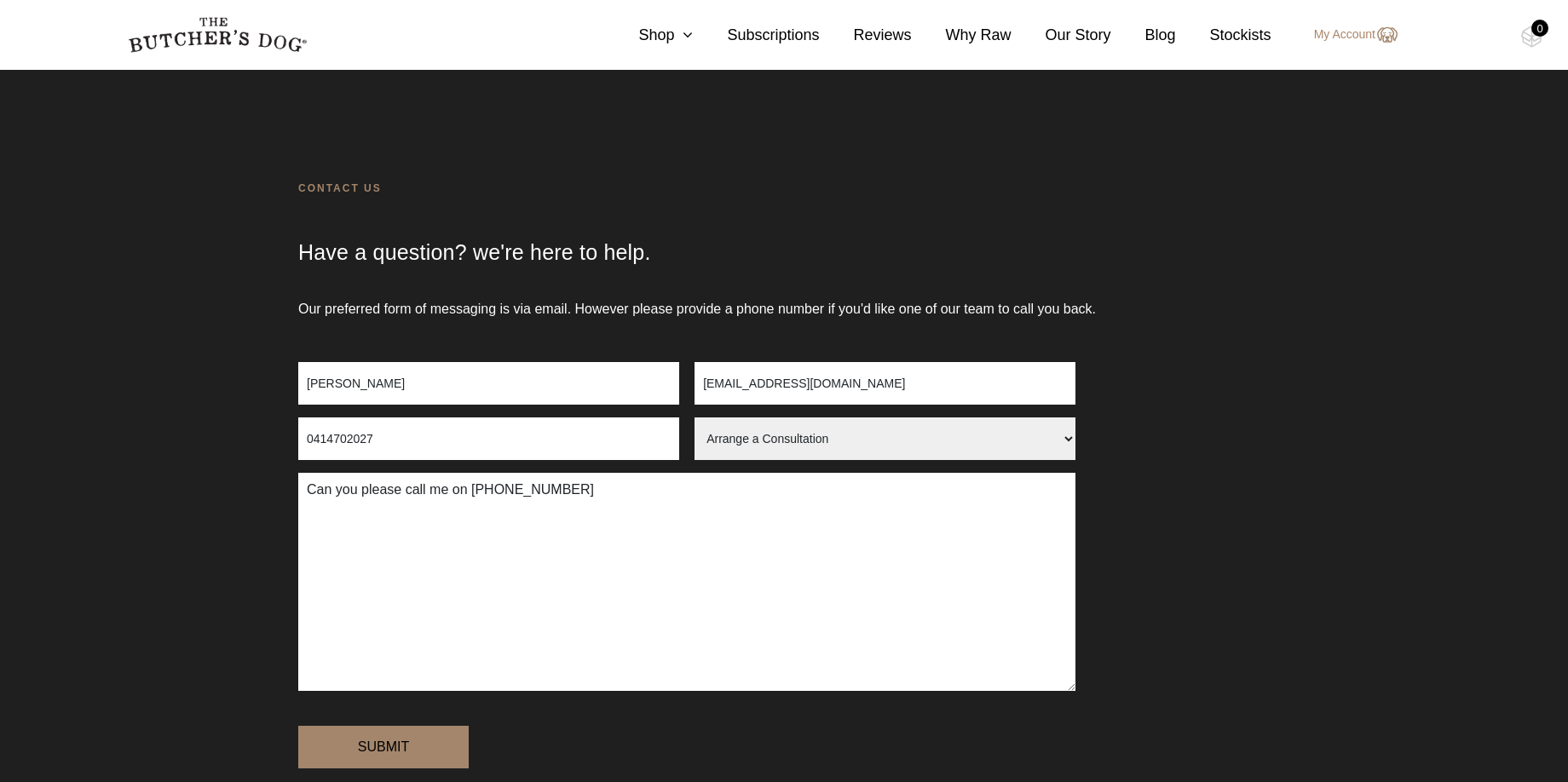 scroll, scrollTop: 0, scrollLeft: 0, axis: both 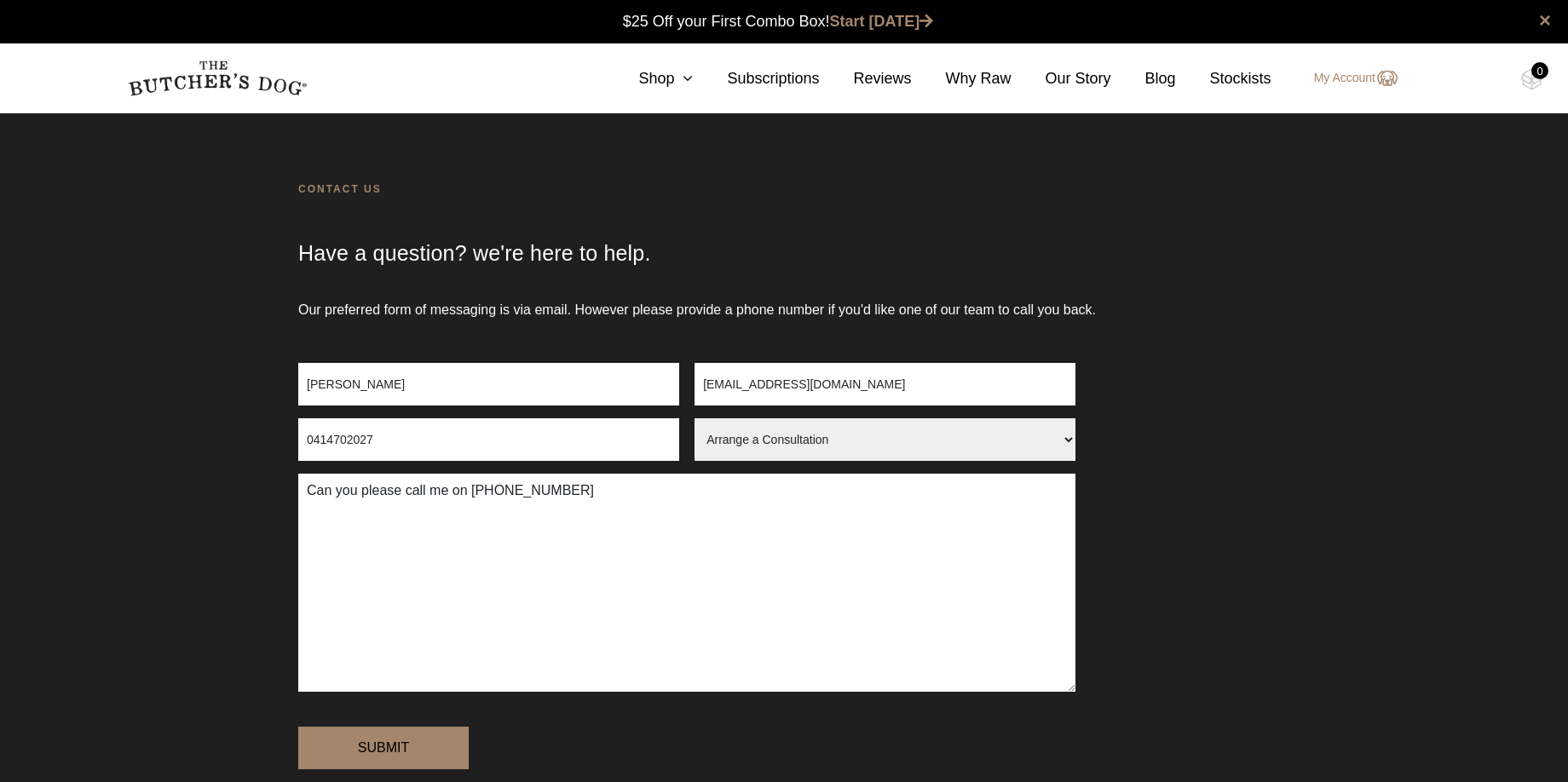 click on "Our preferred form of messaging is via email. However please provide a phone number if you'd like one of our team to call you back." at bounding box center (784, 331) 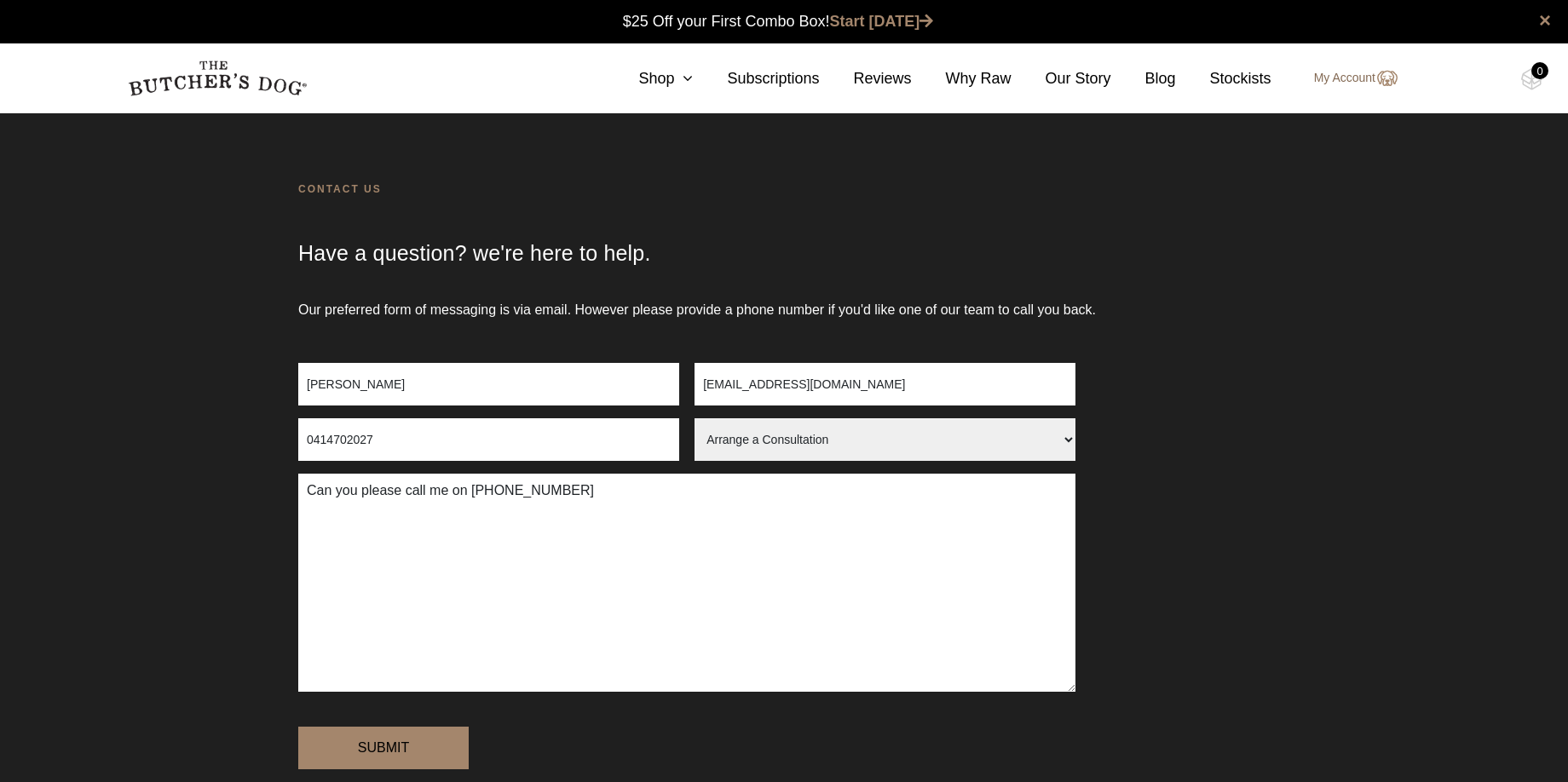 click on "My
Account" at bounding box center [1347, 78] 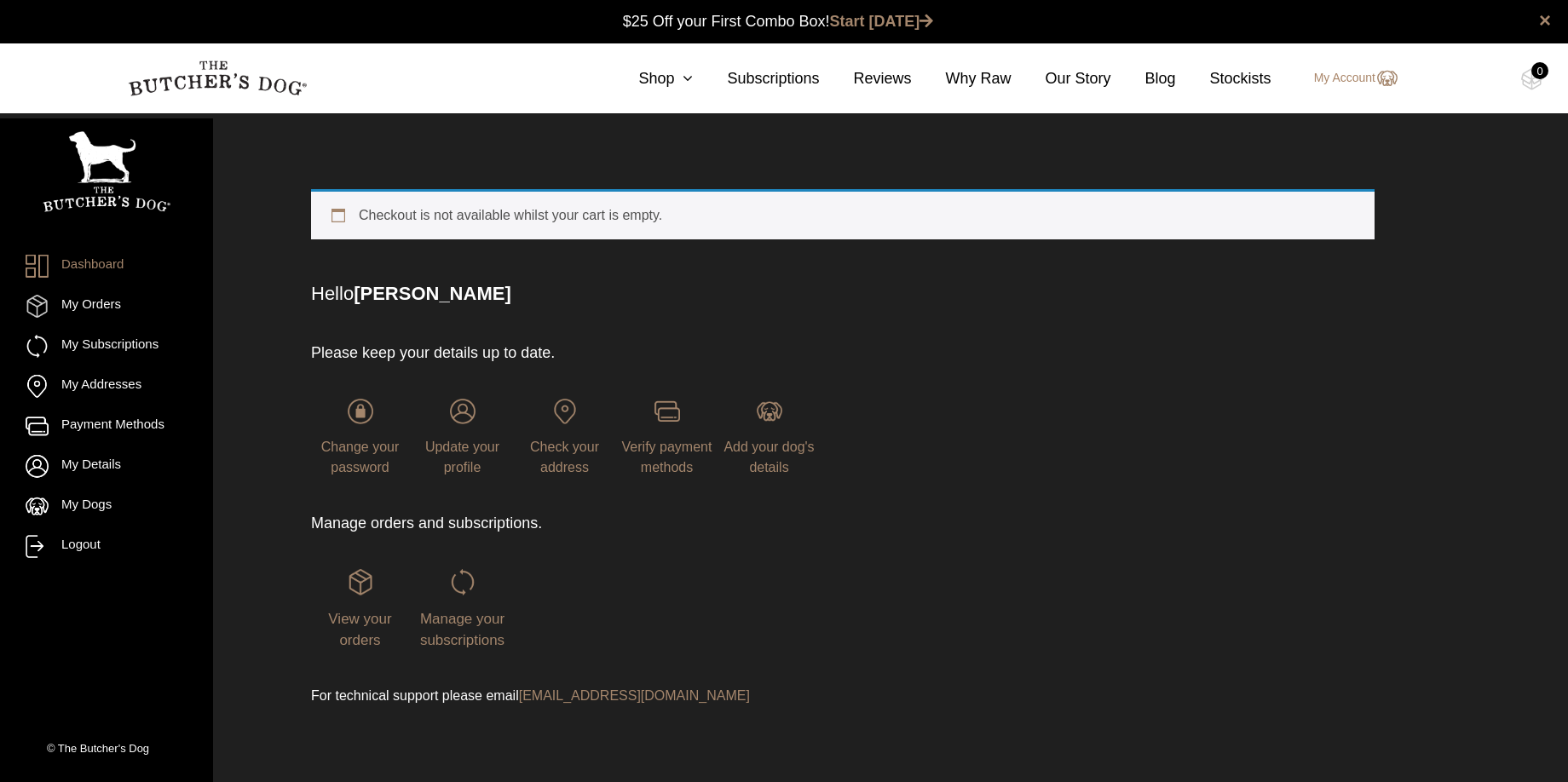 scroll, scrollTop: 0, scrollLeft: 0, axis: both 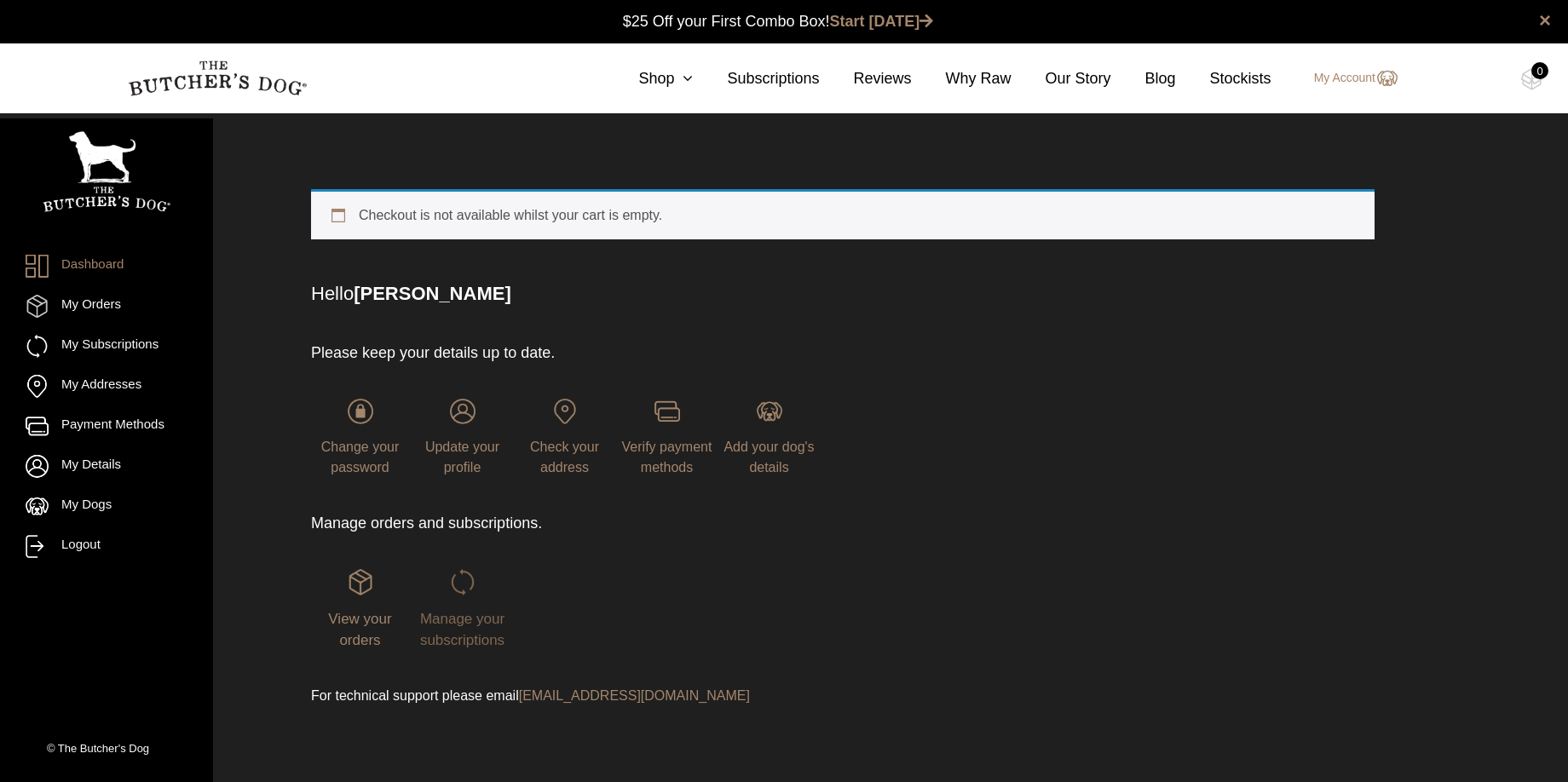 click at bounding box center [463, 582] 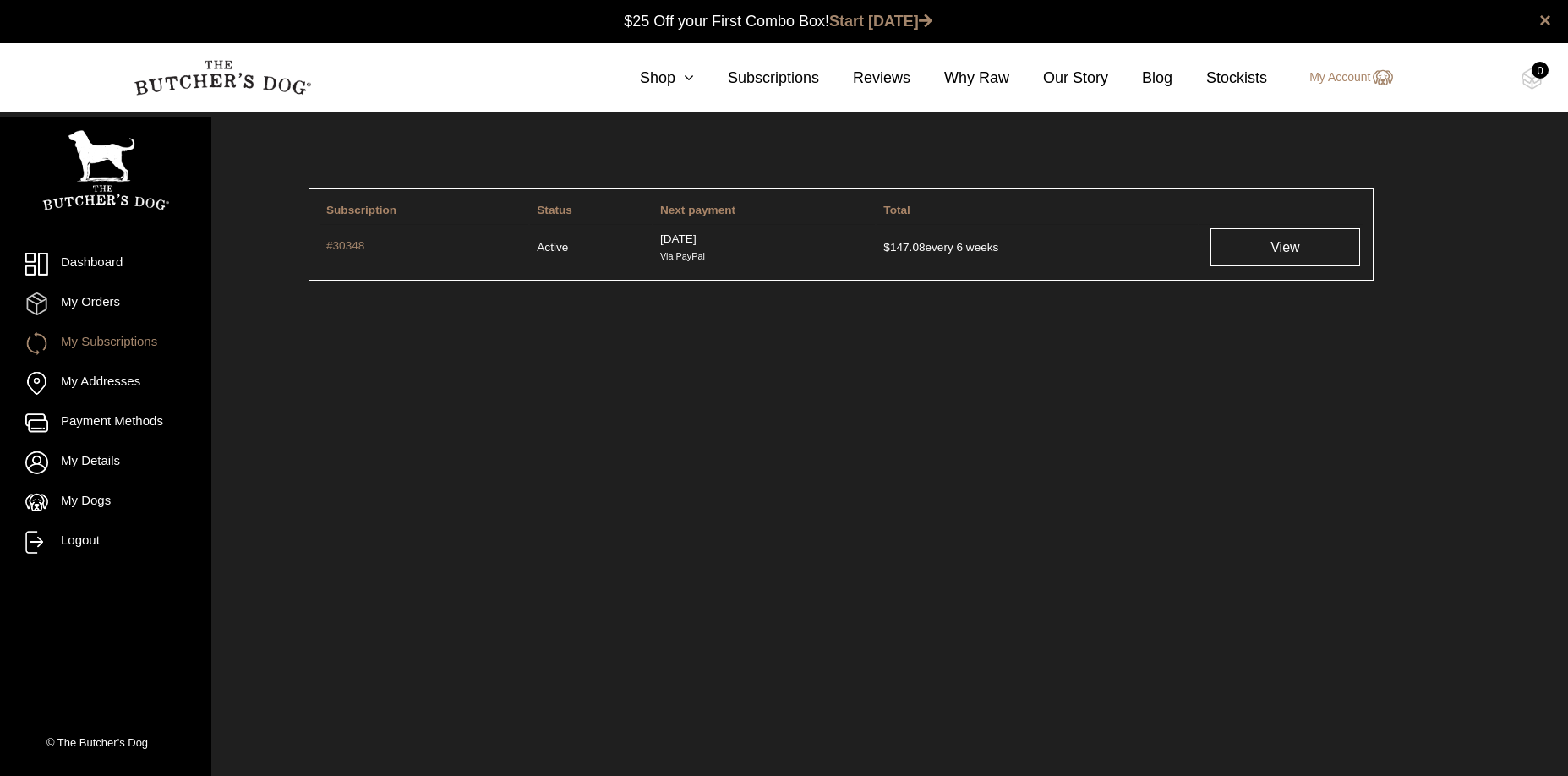 scroll, scrollTop: 0, scrollLeft: 0, axis: both 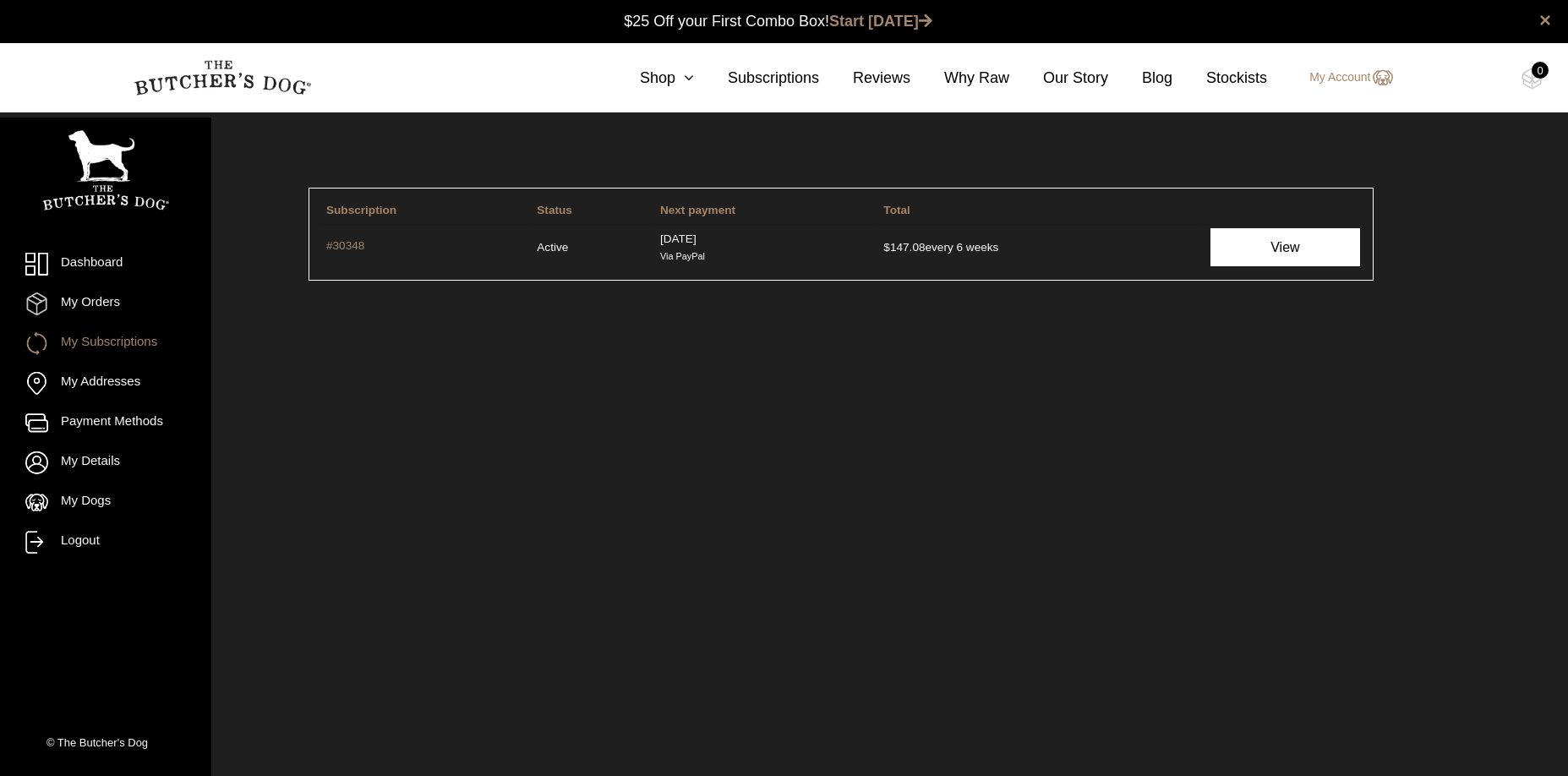 click on "View" at bounding box center (1285, 247) 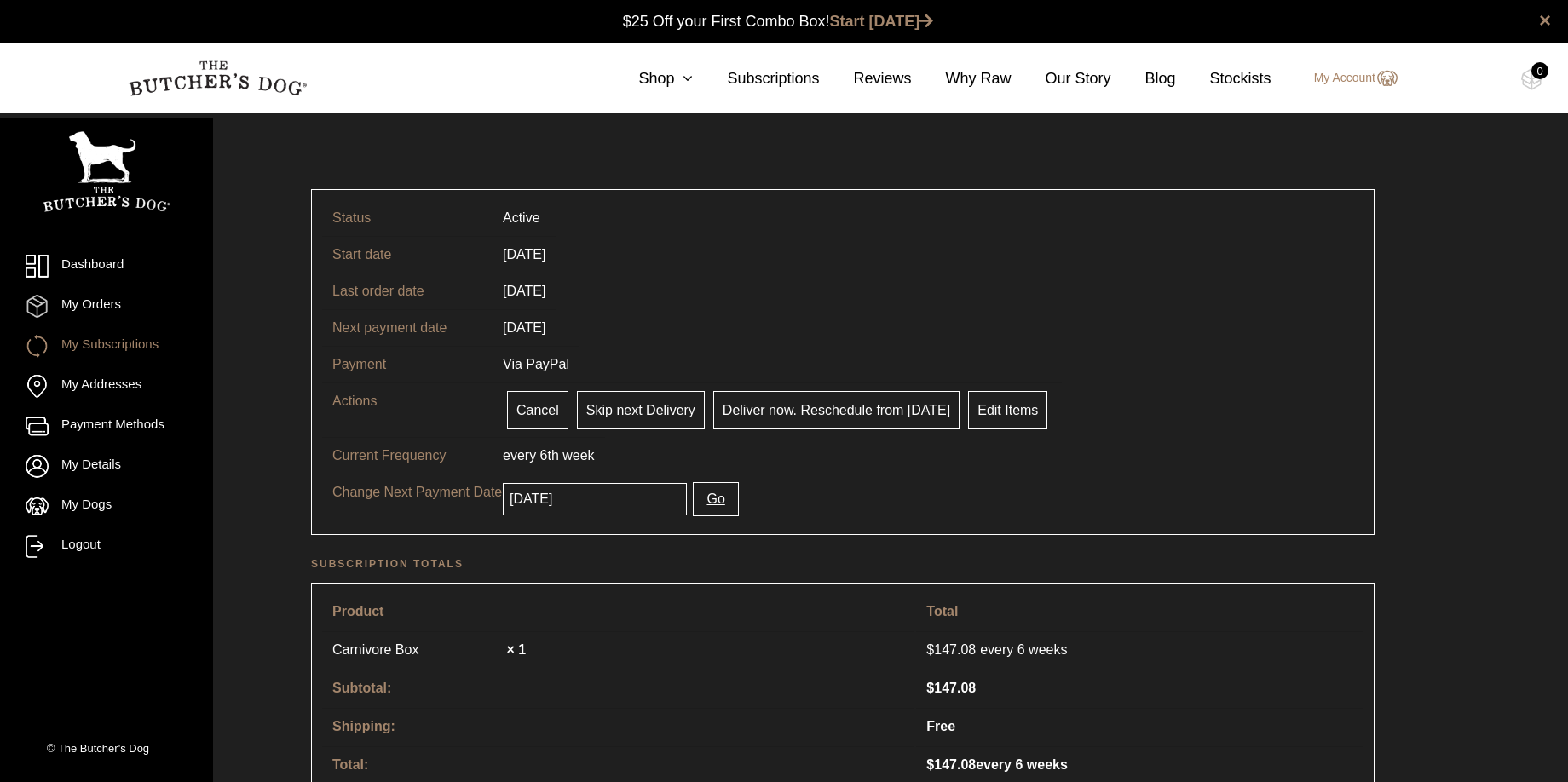 scroll, scrollTop: 0, scrollLeft: 0, axis: both 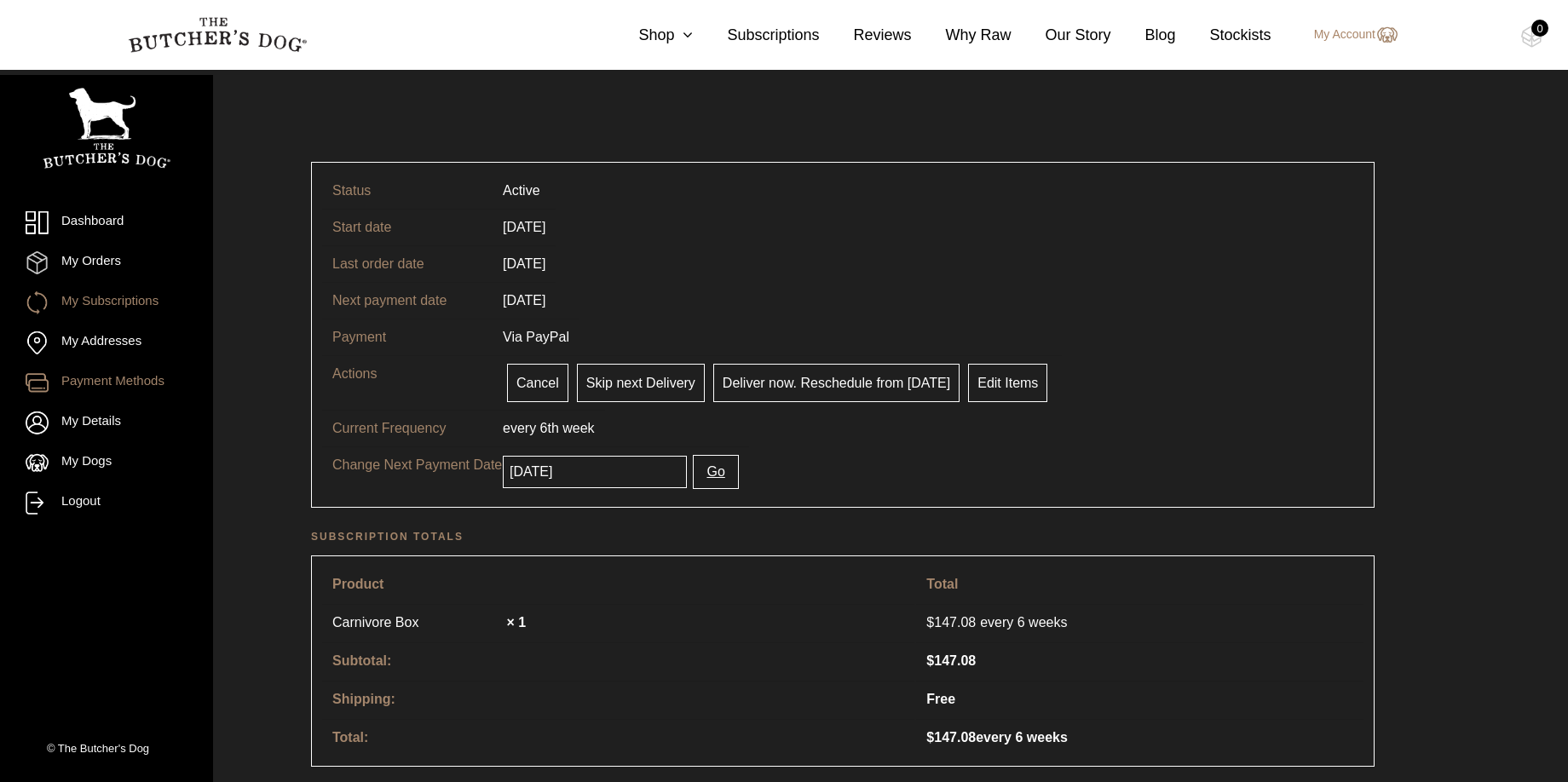 click on "Payment Methods" at bounding box center [107, 382] 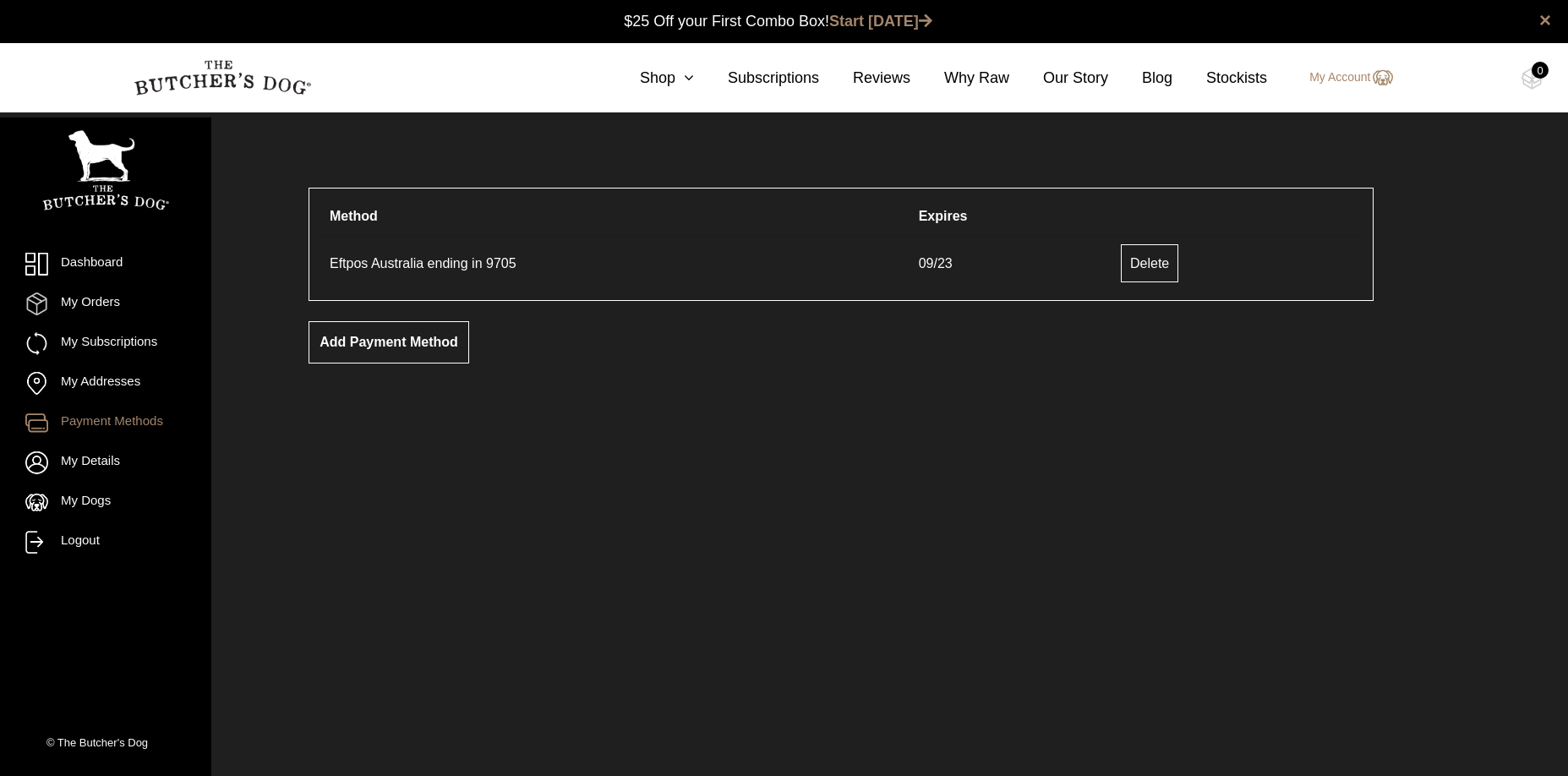 scroll, scrollTop: 0, scrollLeft: 0, axis: both 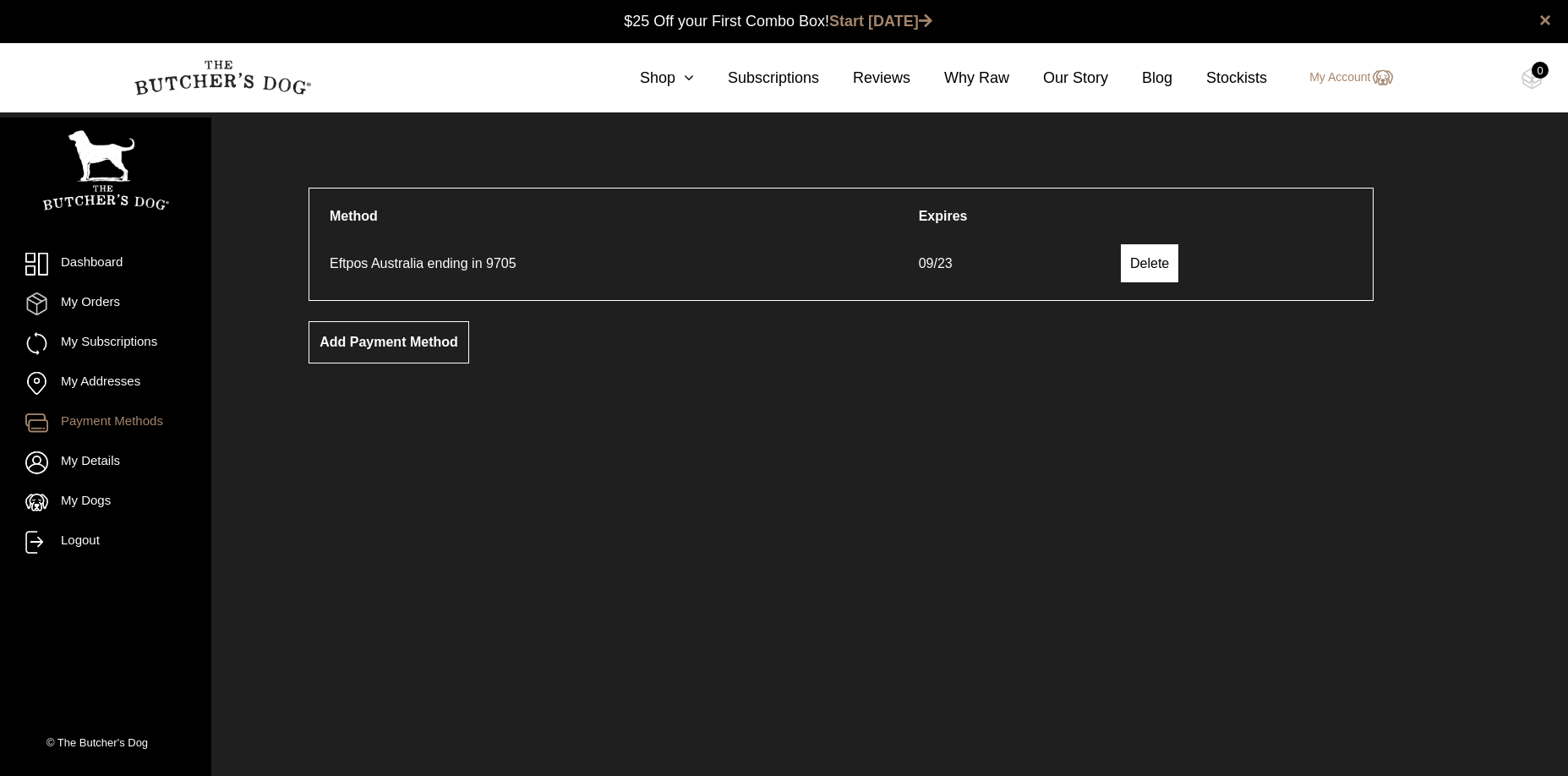 click on "Delete" at bounding box center [1150, 263] 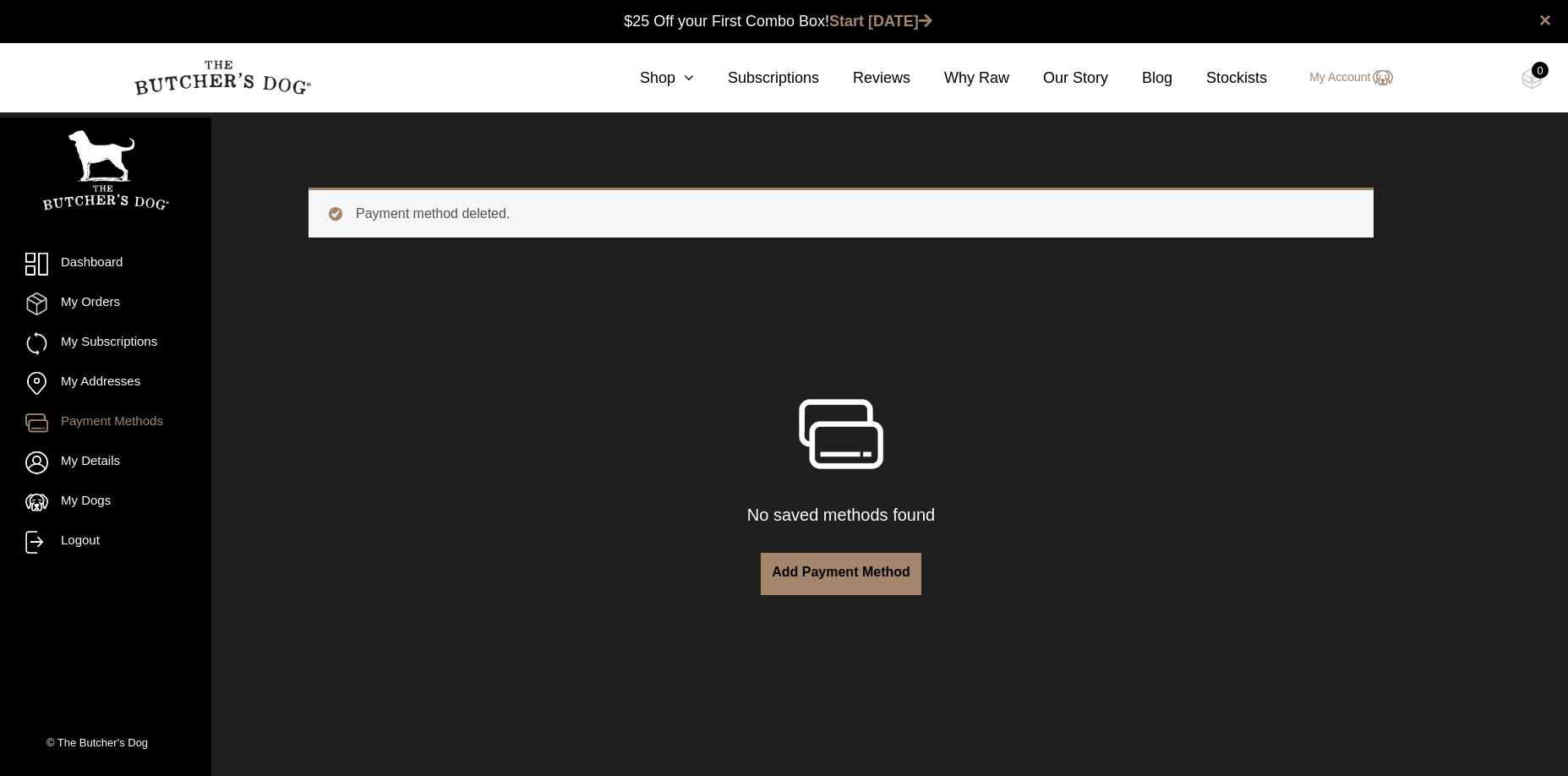scroll, scrollTop: 0, scrollLeft: 0, axis: both 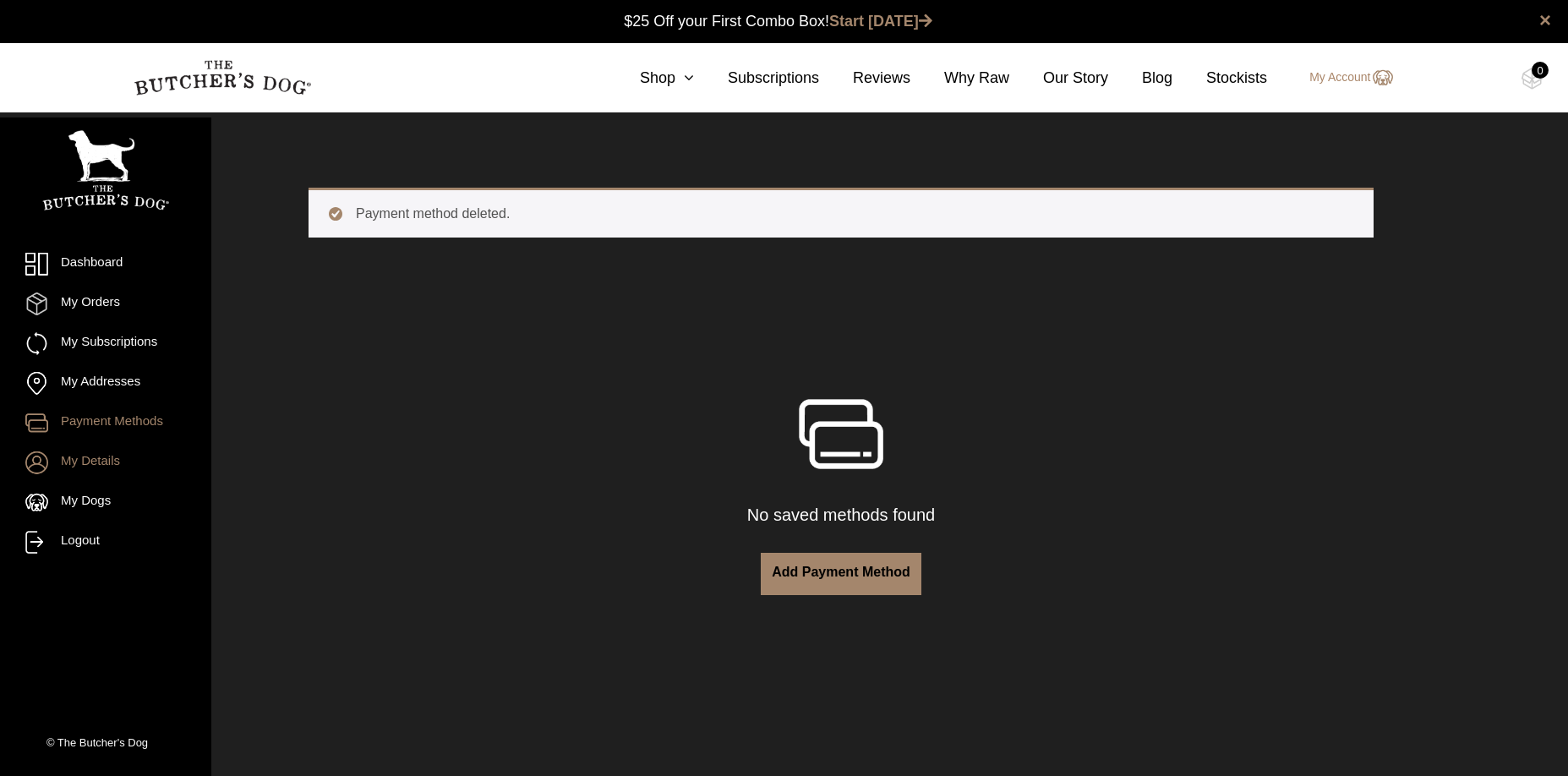 click on "My Details" at bounding box center (106, 462) 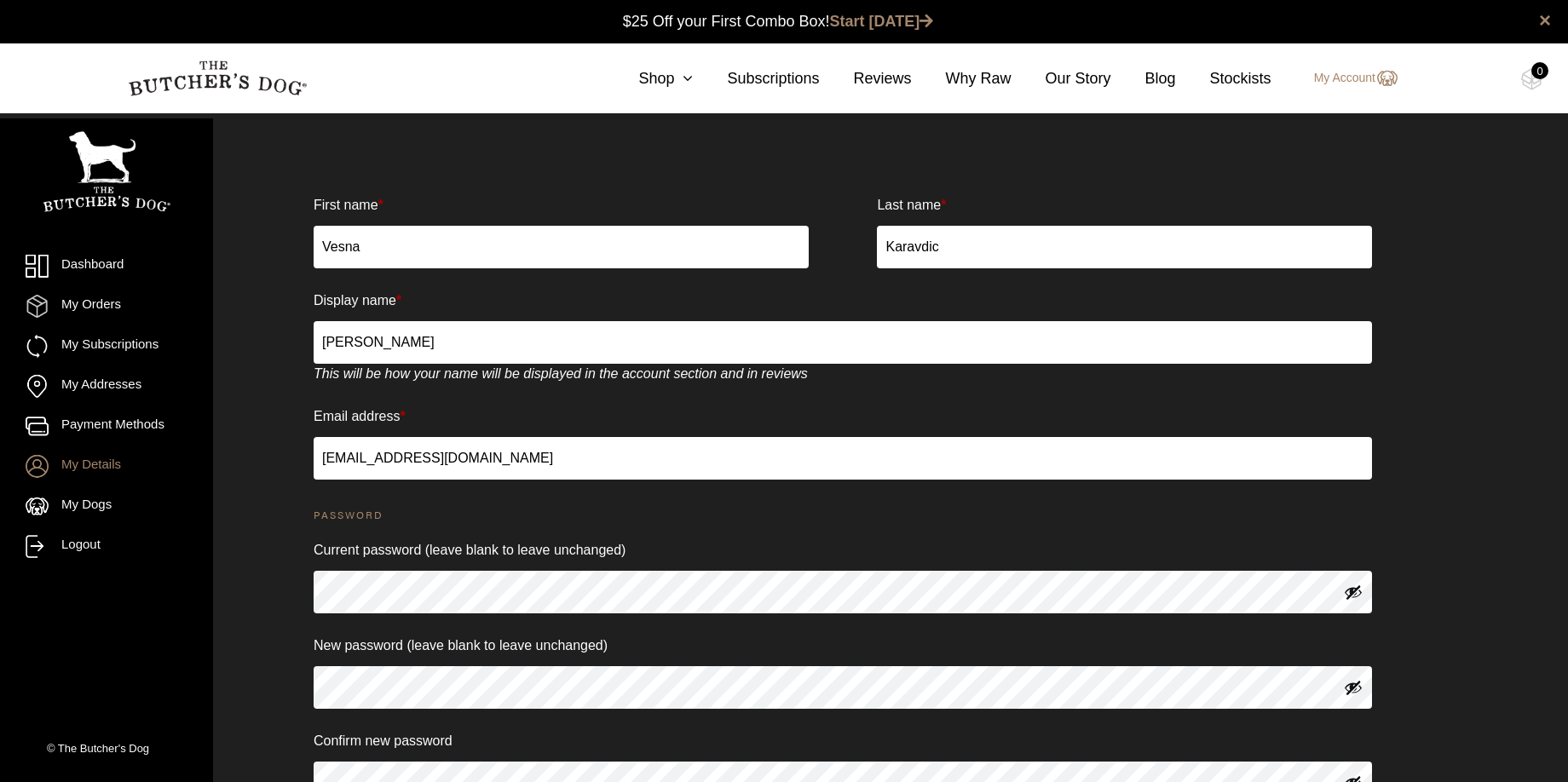 scroll, scrollTop: 0, scrollLeft: 0, axis: both 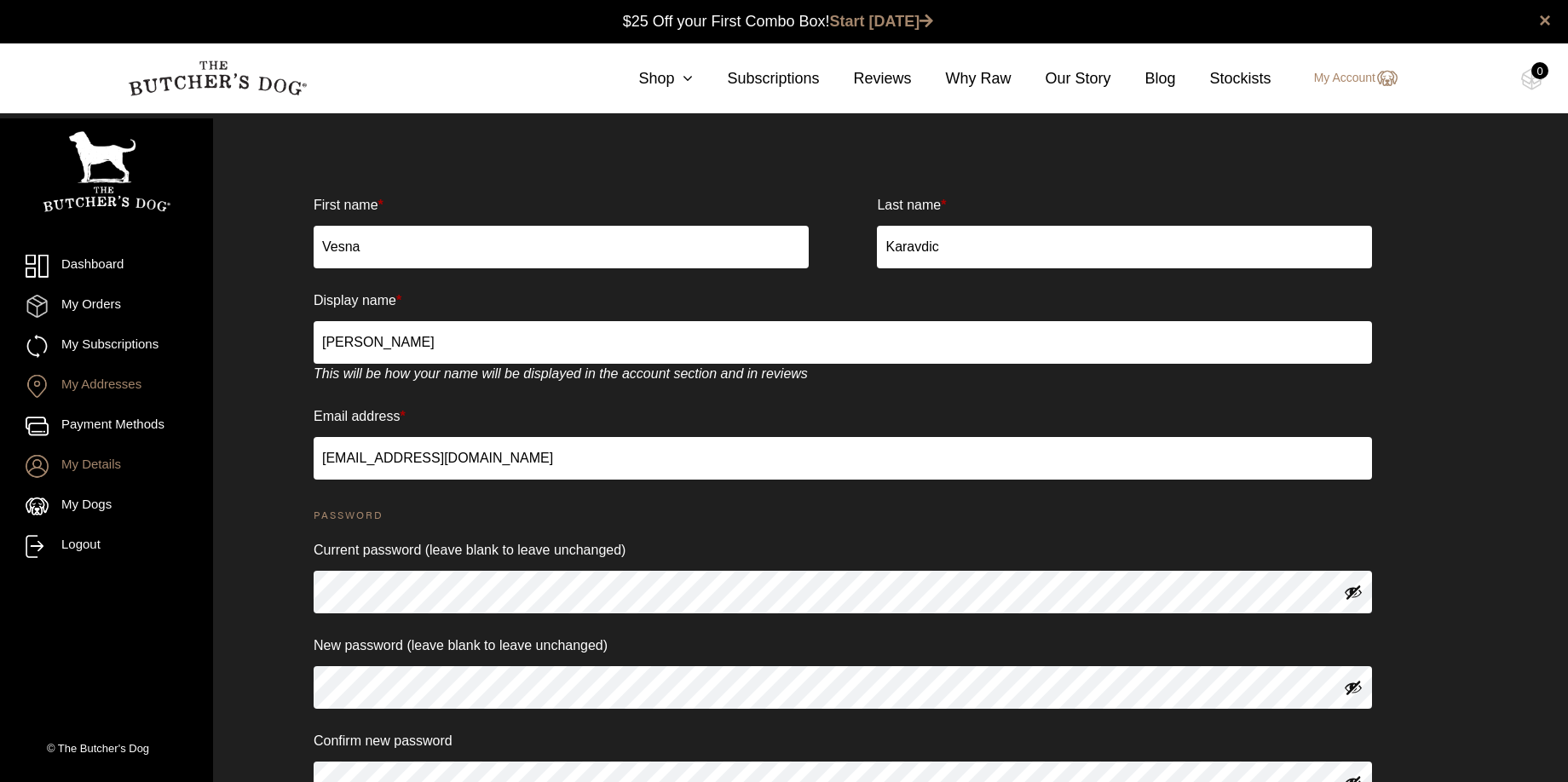click on "My Addresses" at bounding box center (107, 386) 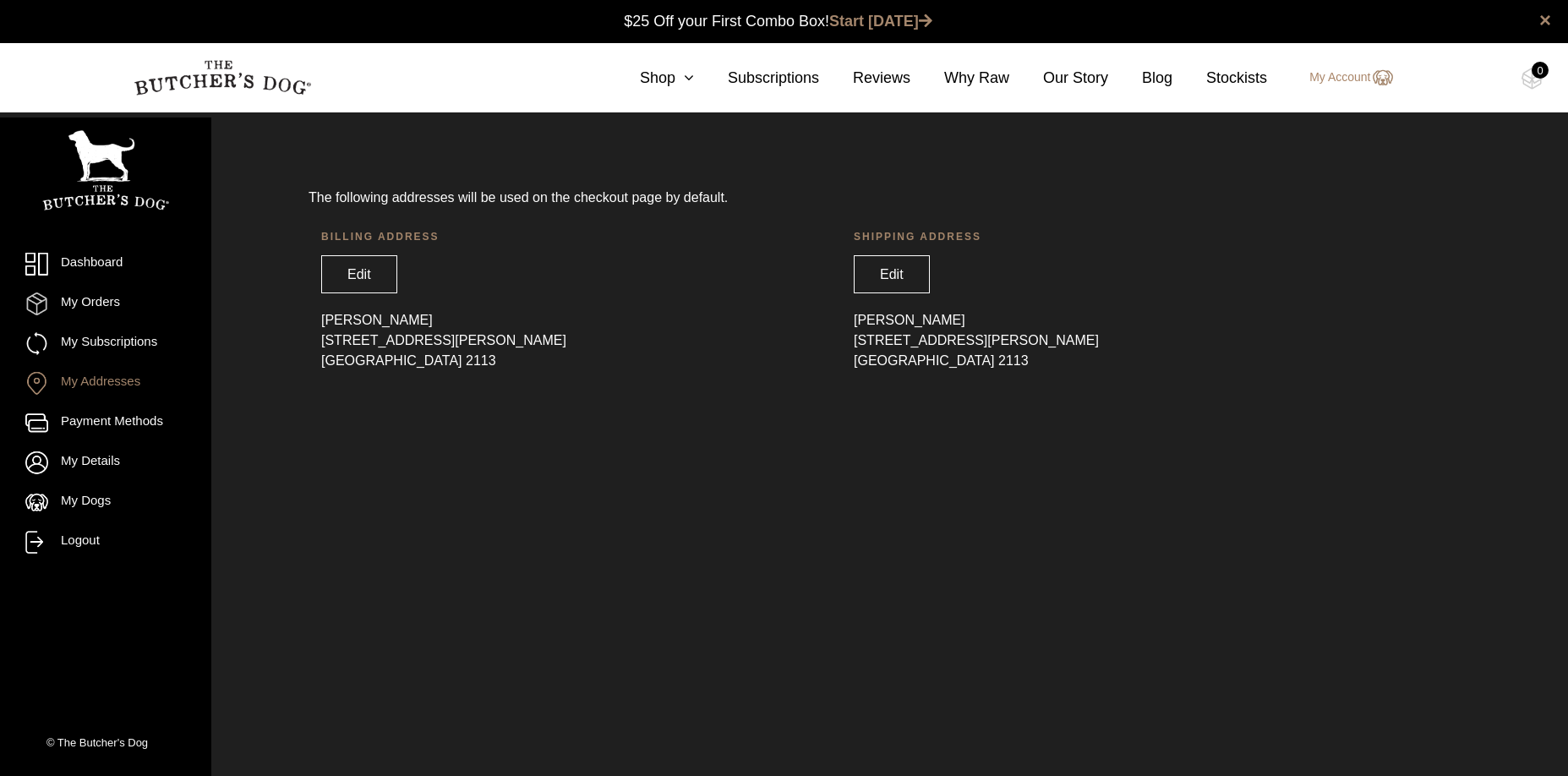 scroll, scrollTop: 0, scrollLeft: 0, axis: both 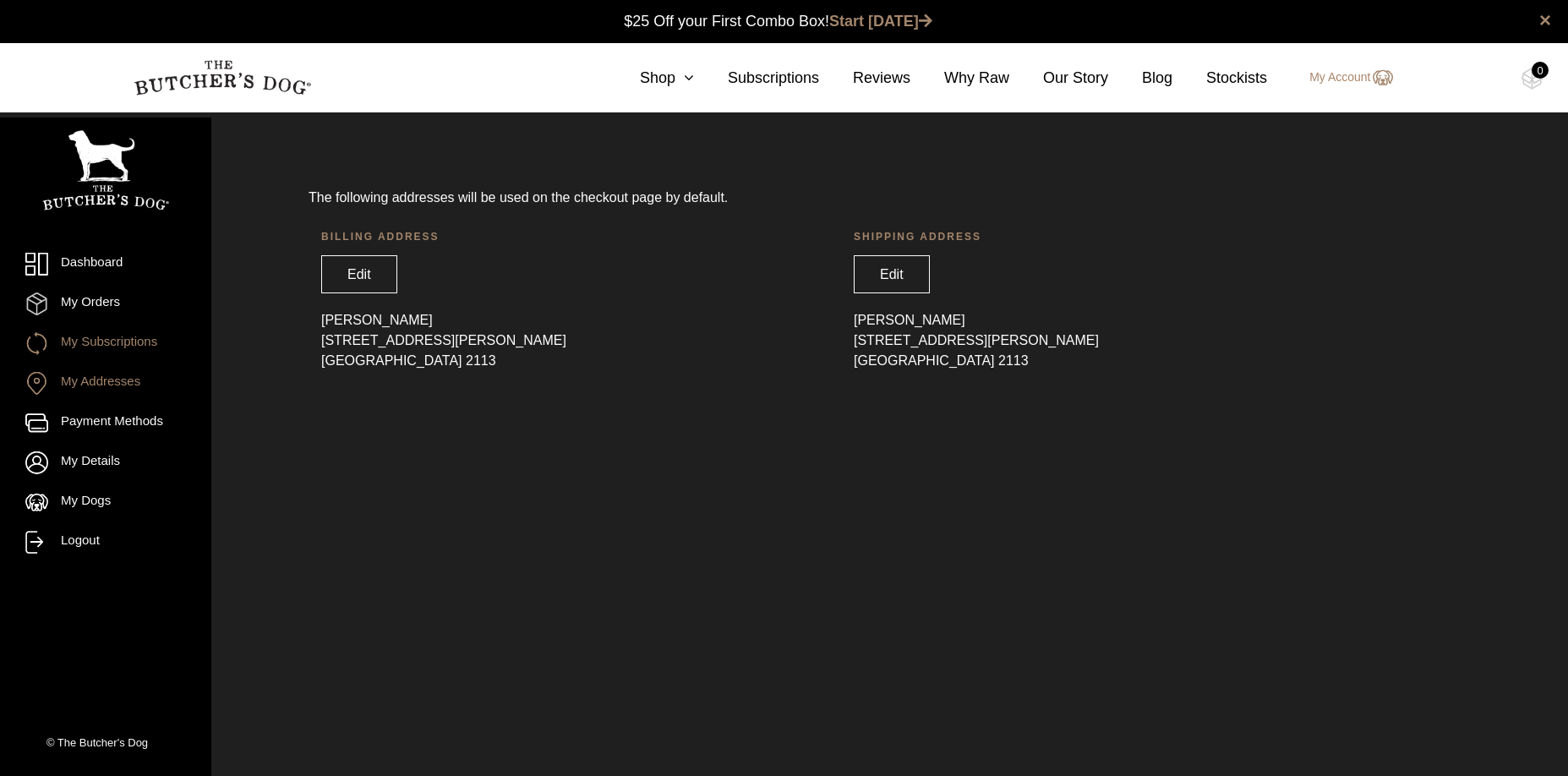 click on "My Subscriptions" at bounding box center [106, 343] 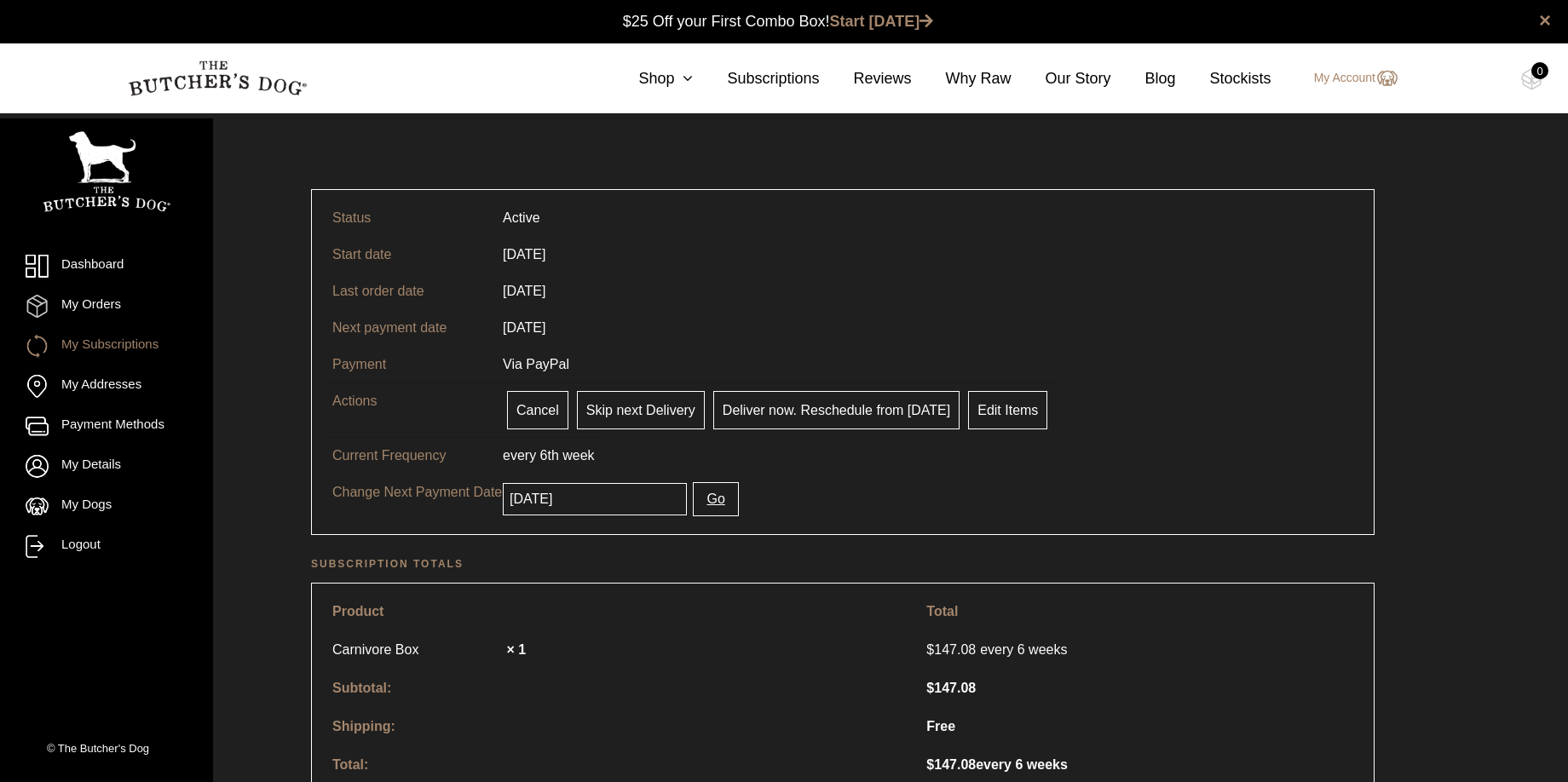 scroll, scrollTop: 0, scrollLeft: 0, axis: both 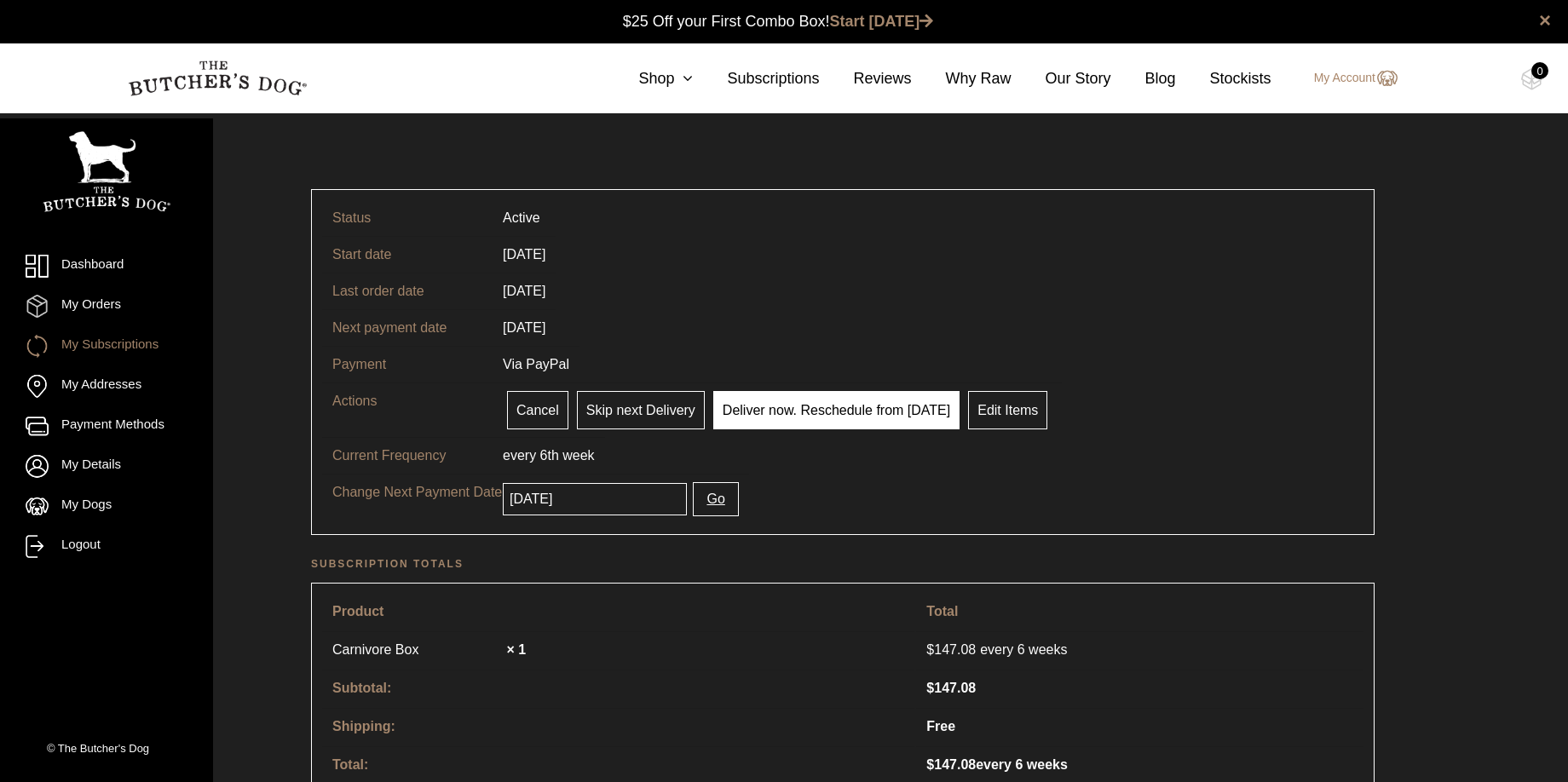 click on "Deliver now. Reschedule from today" at bounding box center (836, 410) 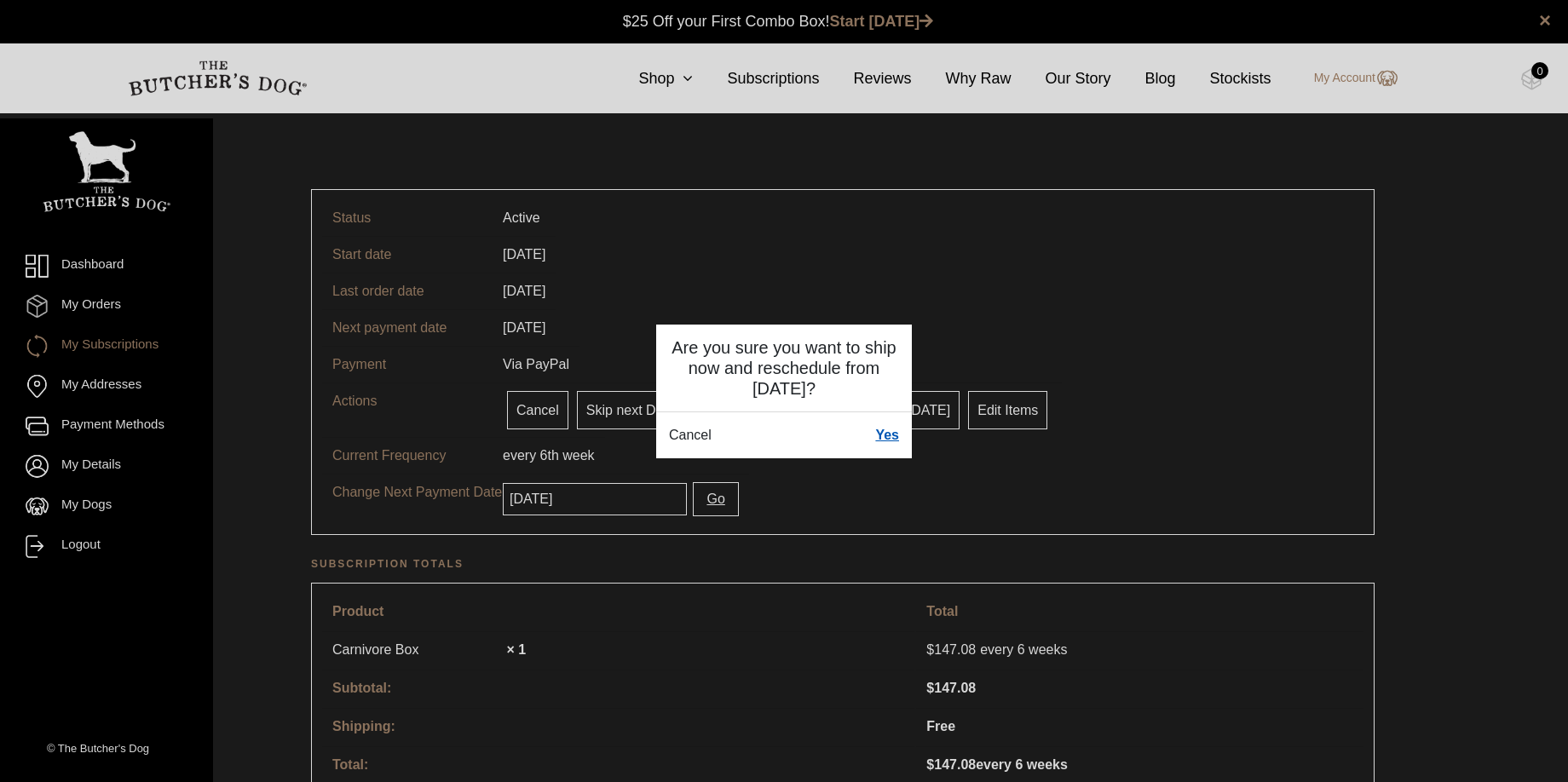 click on "Yes" at bounding box center [887, 435] 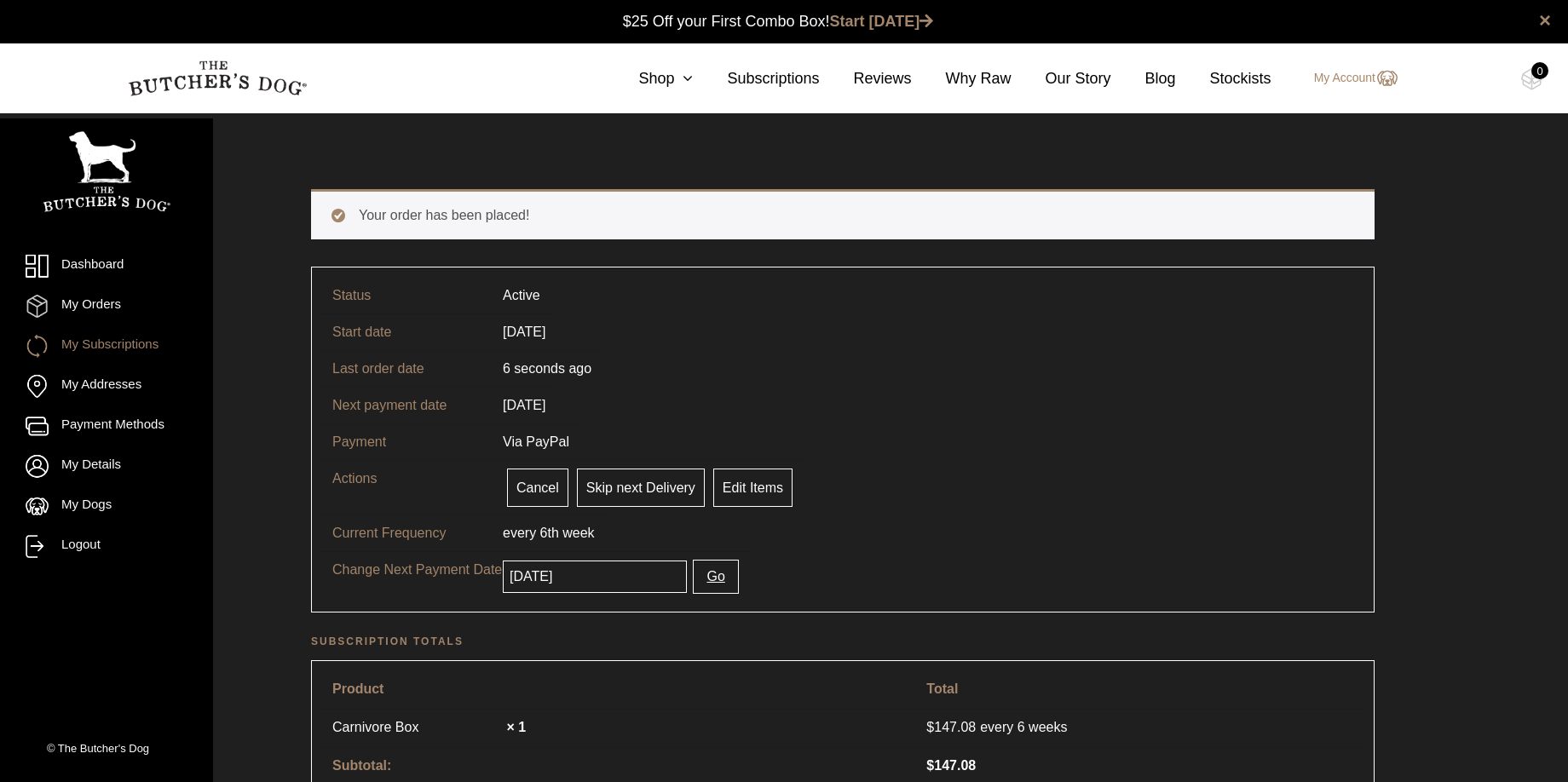scroll, scrollTop: 0, scrollLeft: 0, axis: both 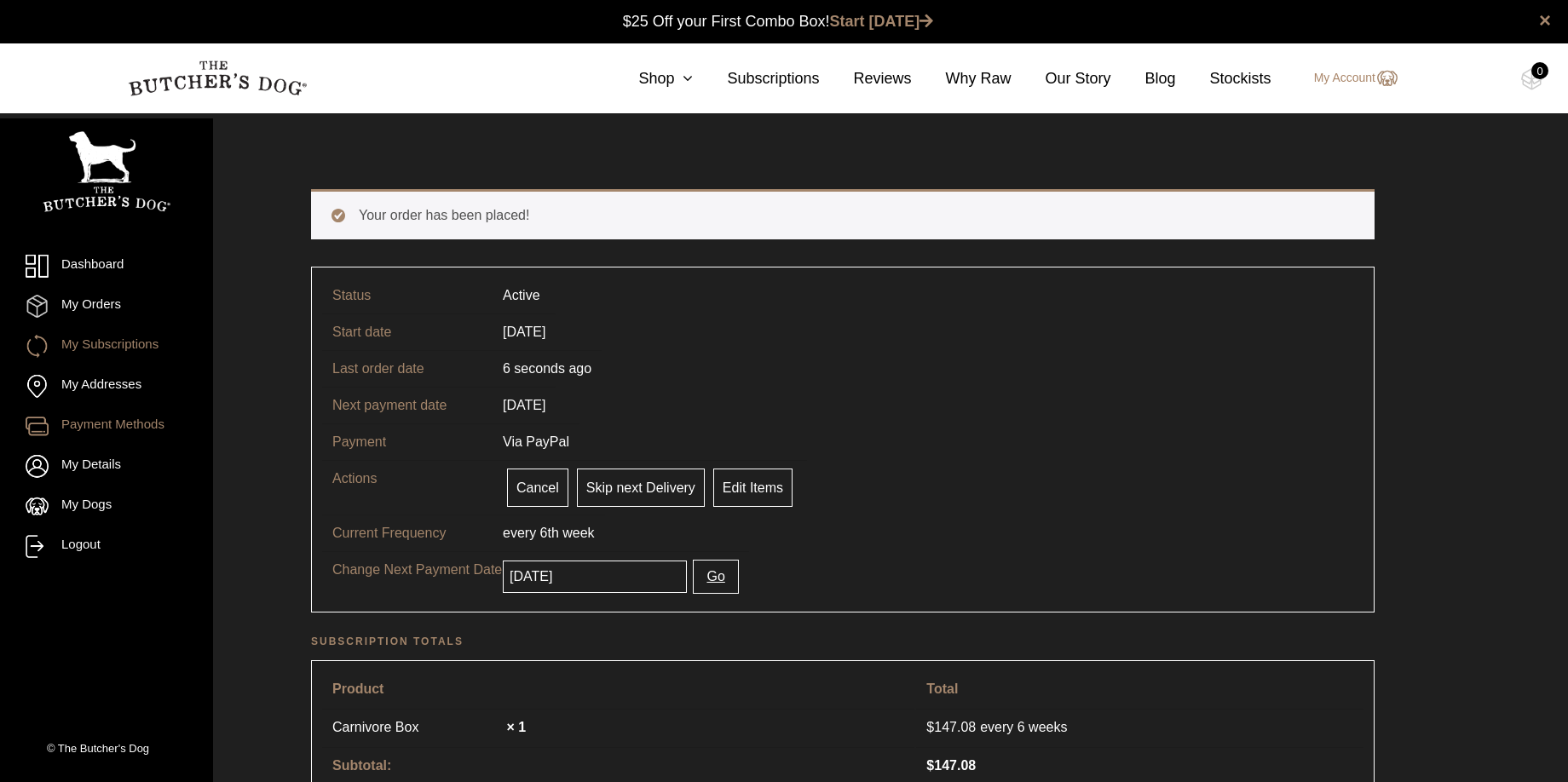 click on "Payment Methods" at bounding box center [107, 426] 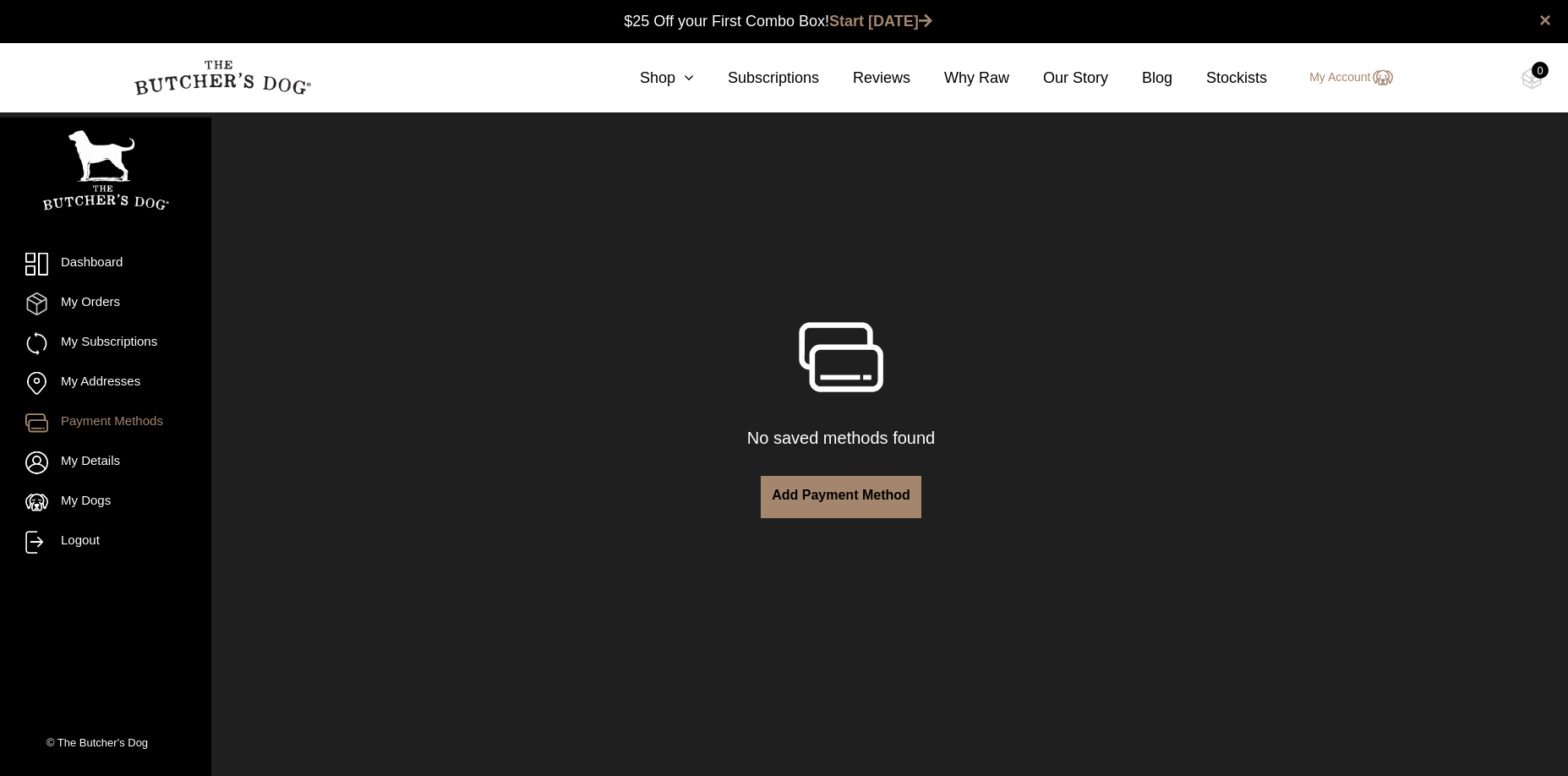 scroll, scrollTop: 0, scrollLeft: 0, axis: both 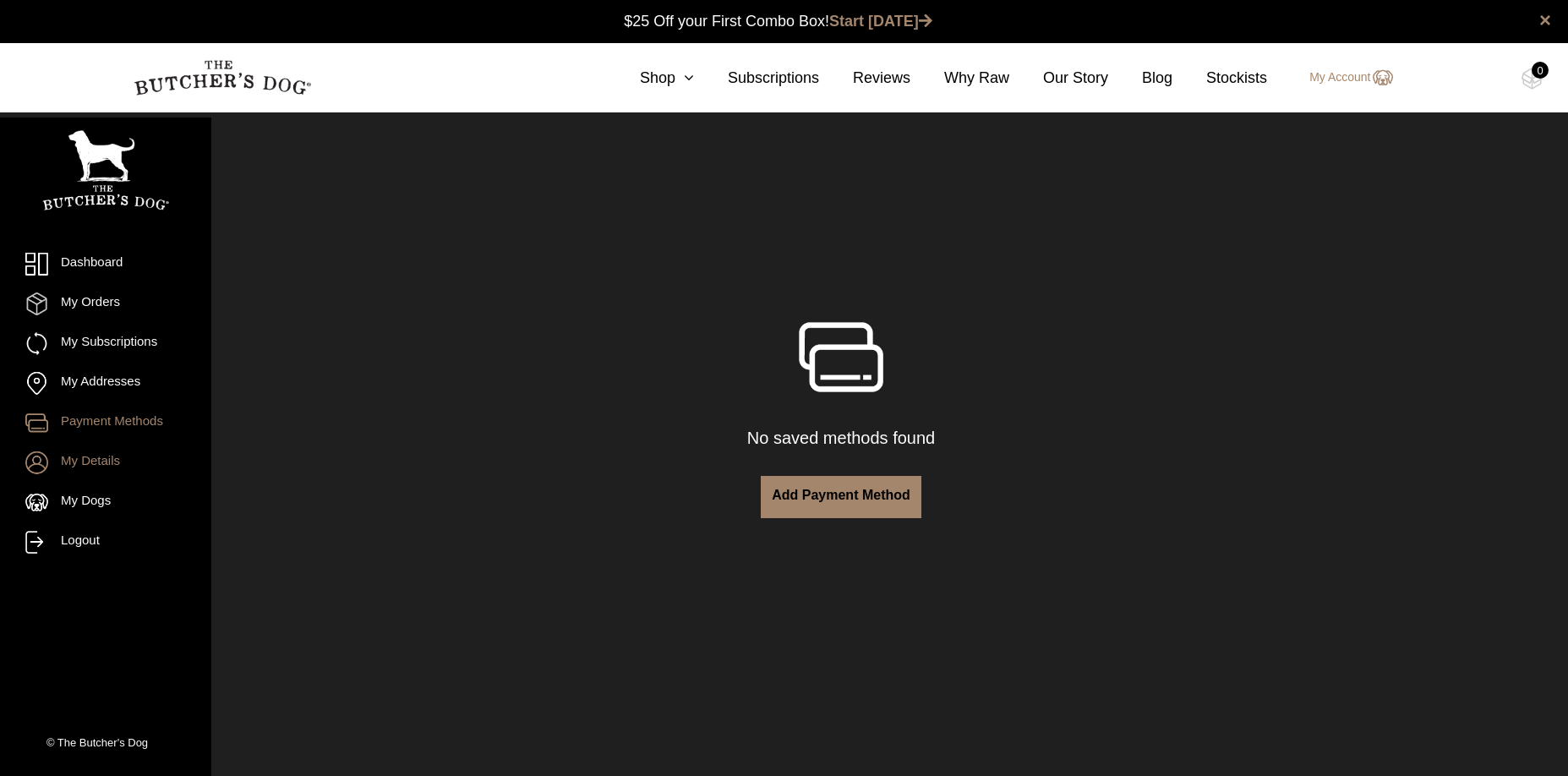 click on "My Details" at bounding box center (106, 462) 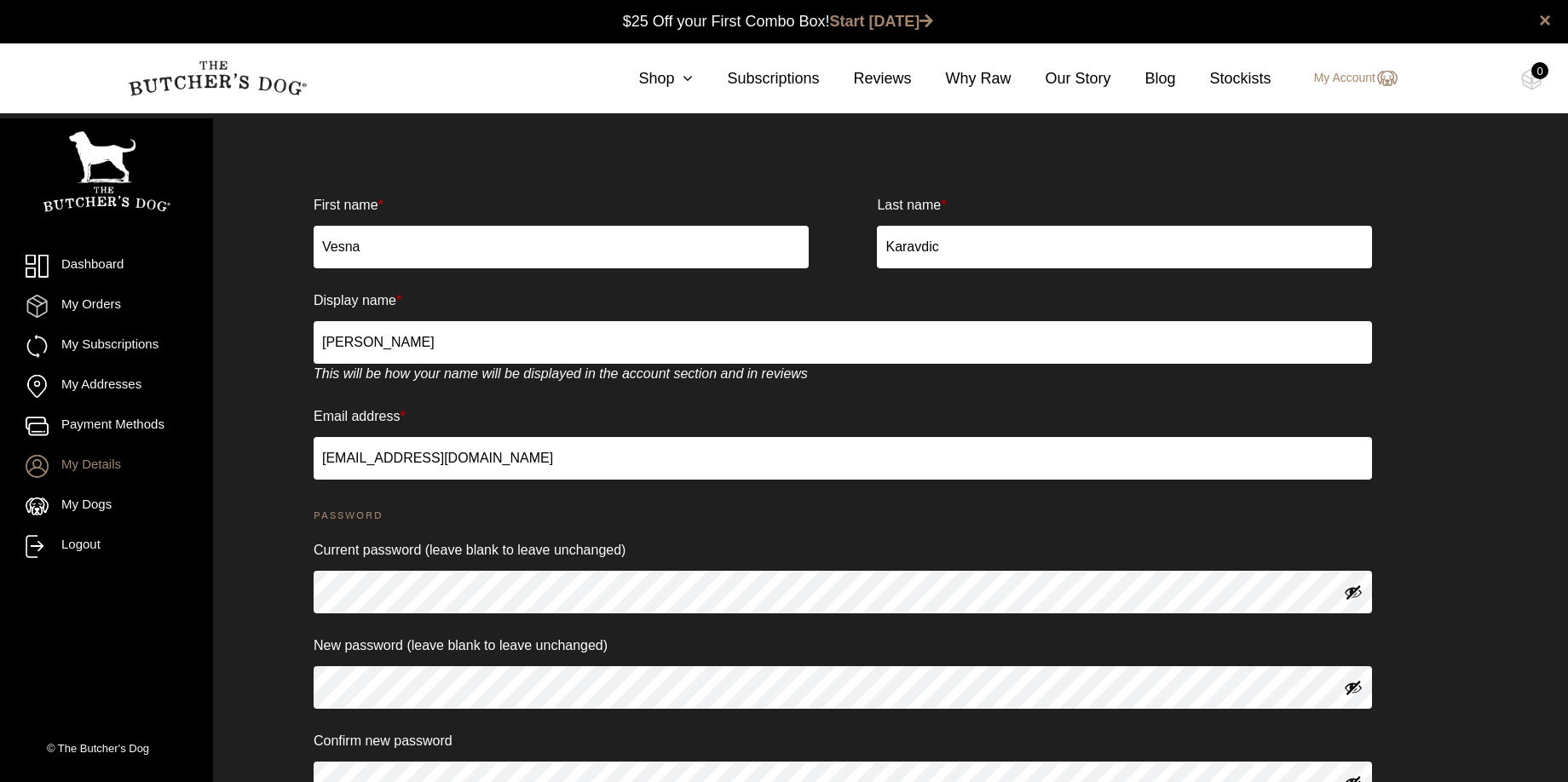 scroll, scrollTop: 0, scrollLeft: 0, axis: both 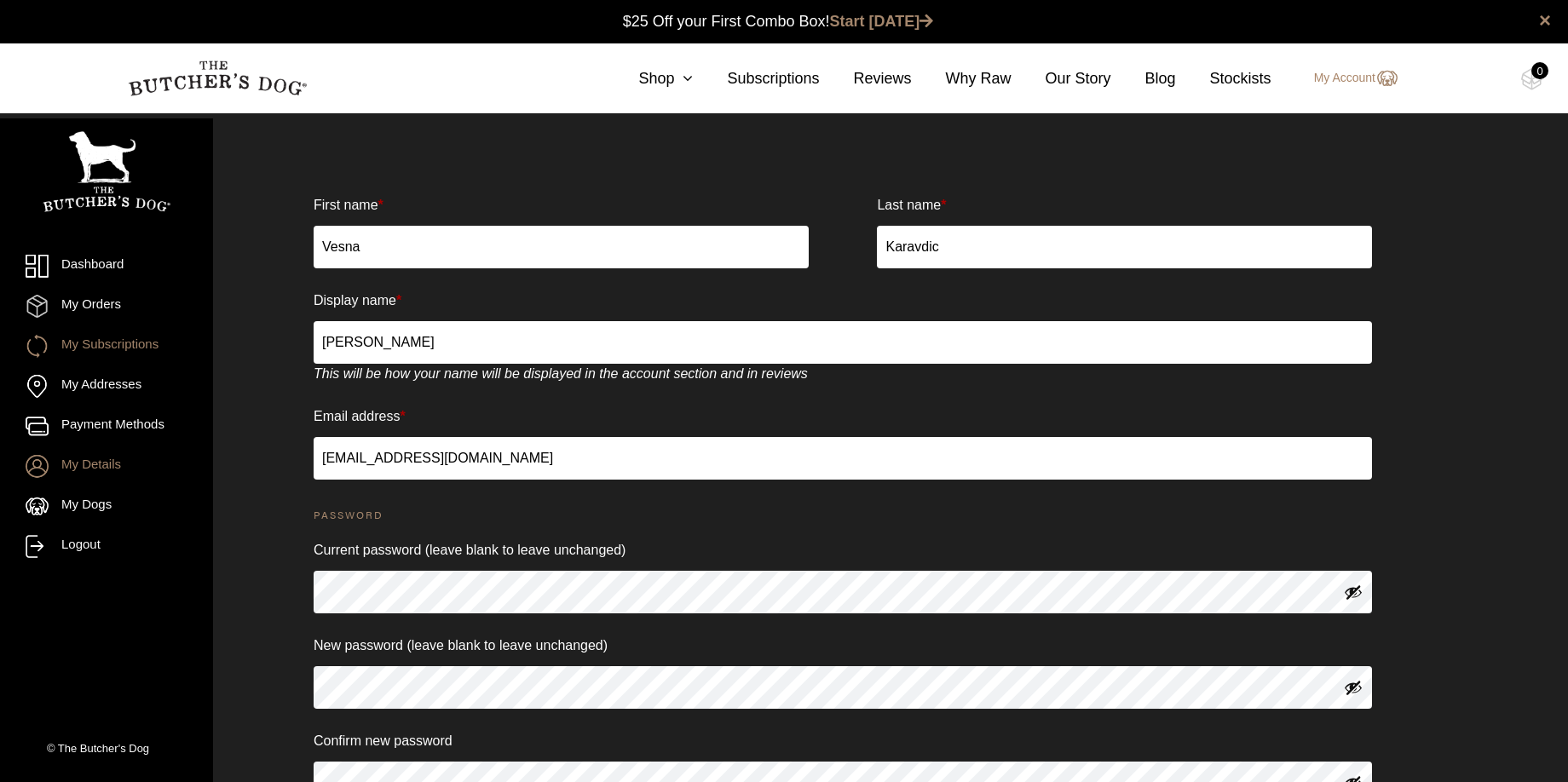click on "My Subscriptions" at bounding box center [107, 346] 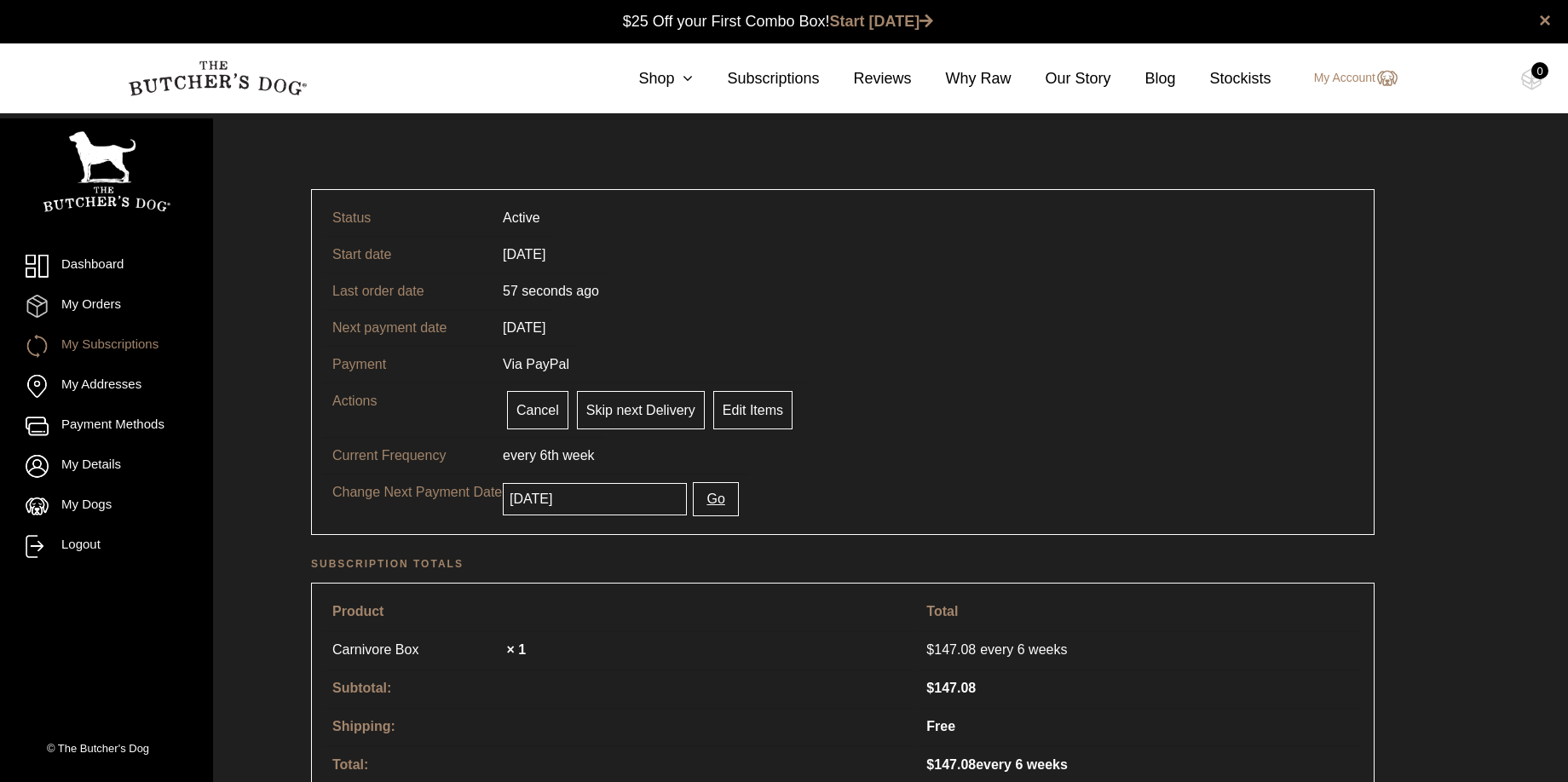 scroll, scrollTop: 0, scrollLeft: 0, axis: both 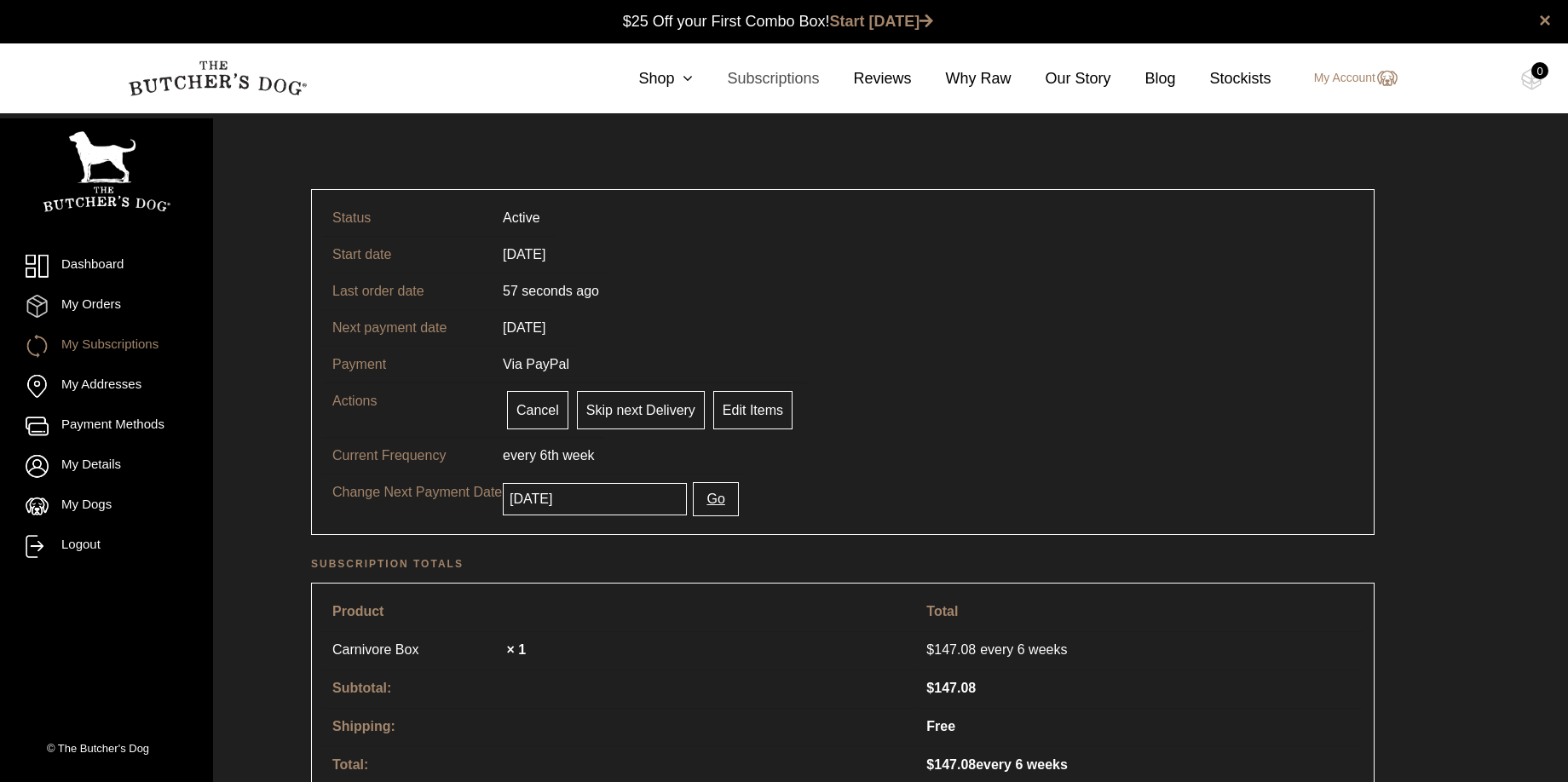 click on "Subscriptions" at bounding box center [756, 78] 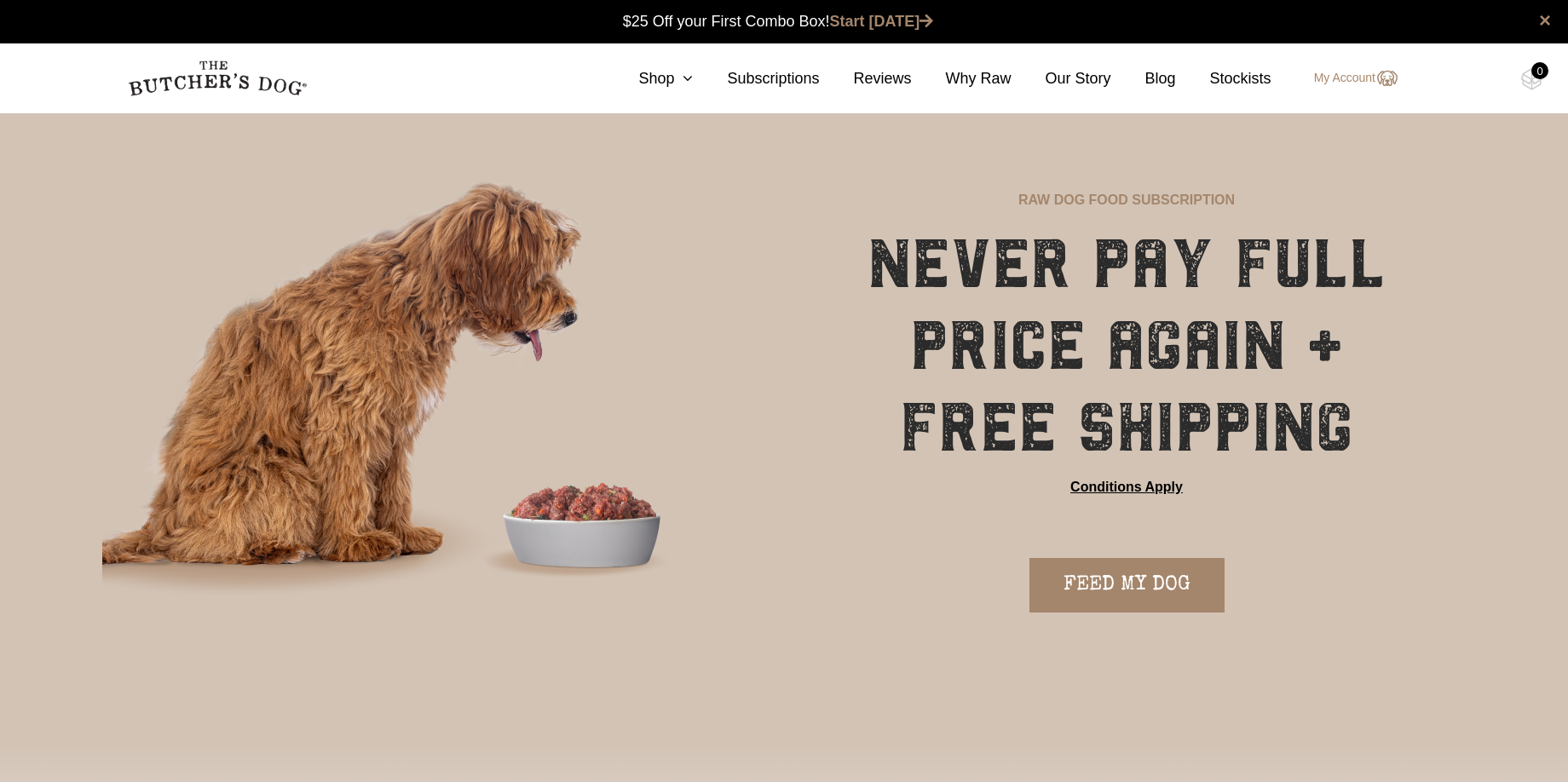 scroll, scrollTop: 0, scrollLeft: 0, axis: both 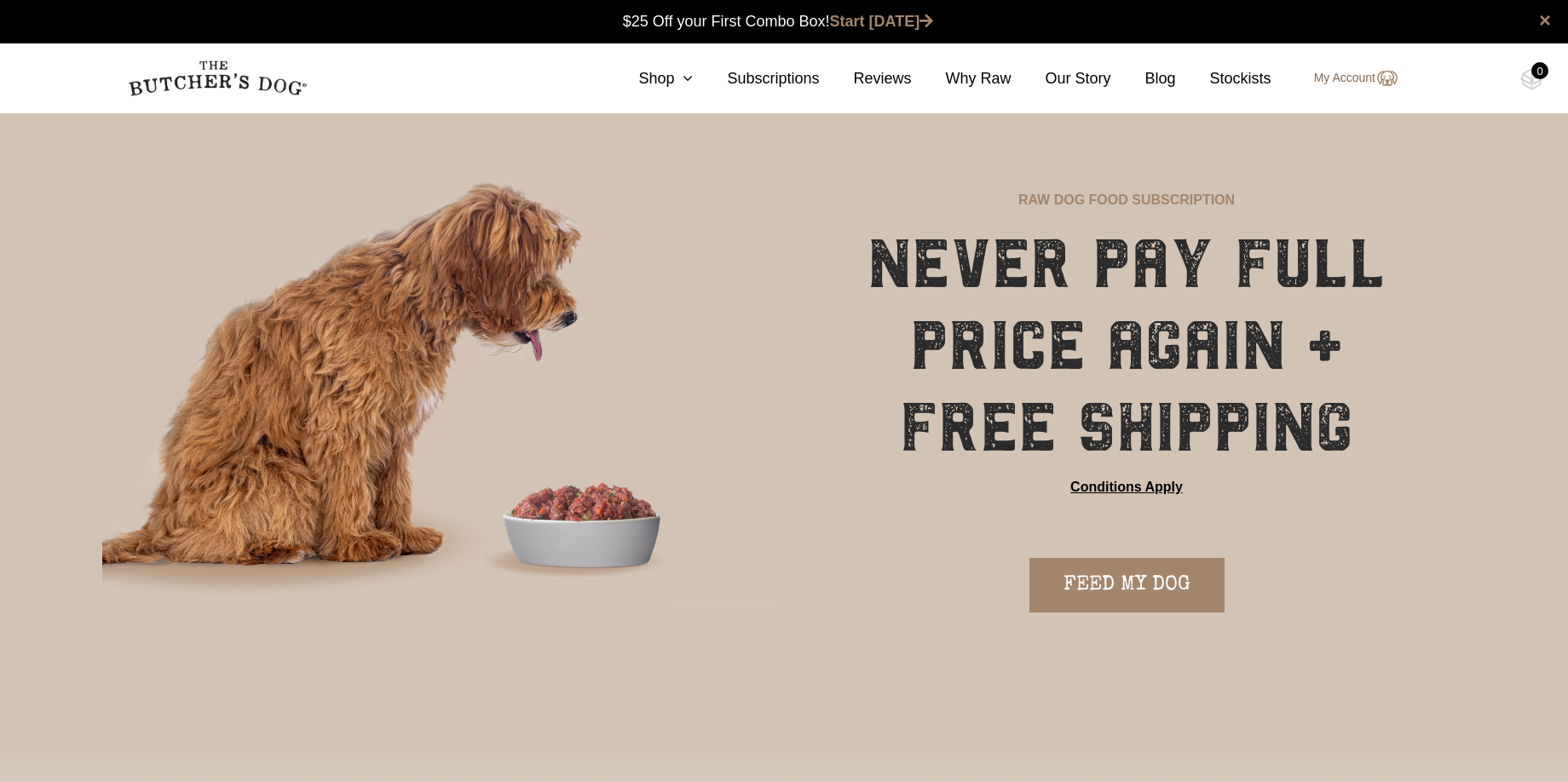 click on "My
Account" at bounding box center (1347, 78) 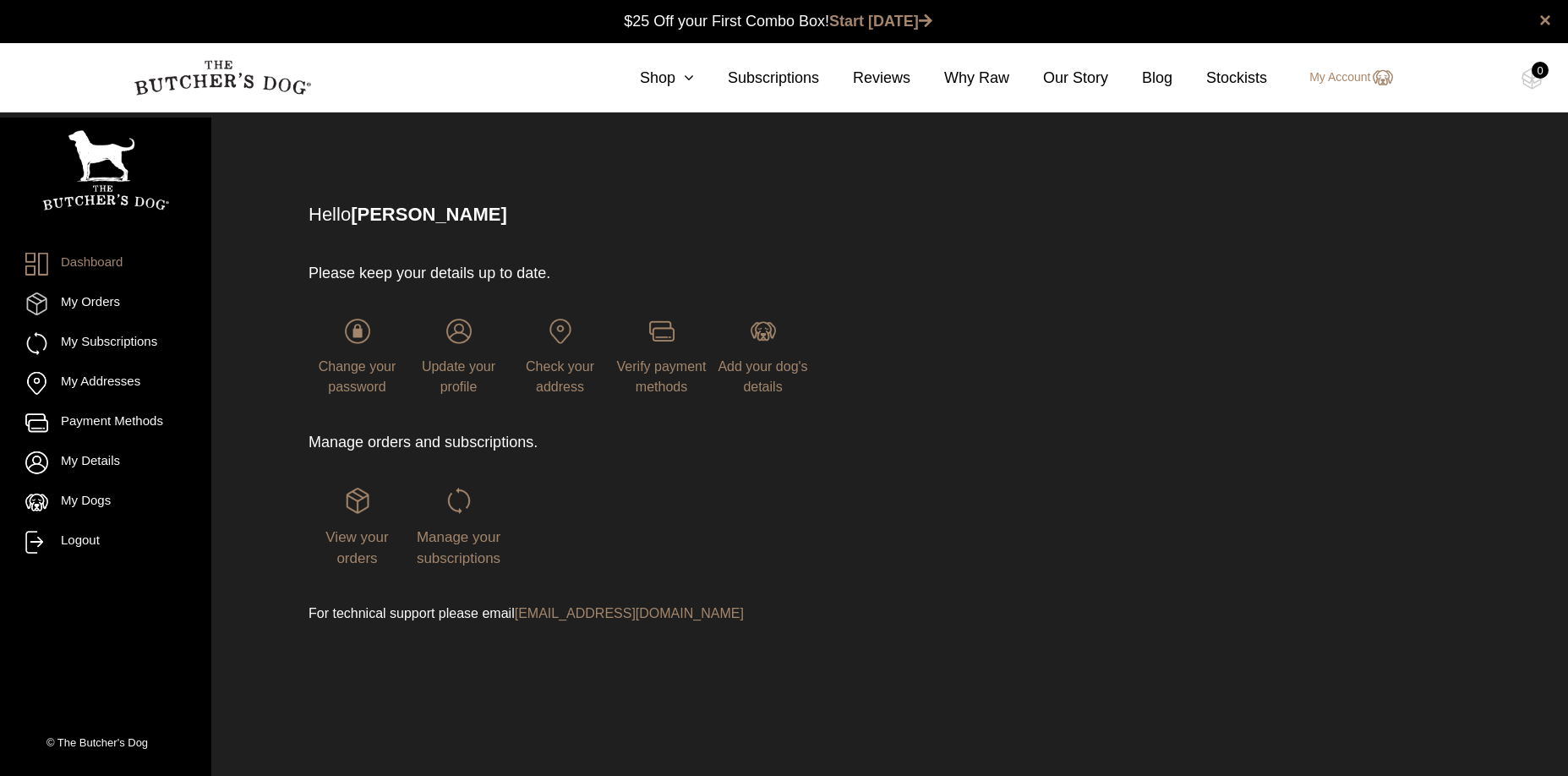scroll, scrollTop: 0, scrollLeft: 0, axis: both 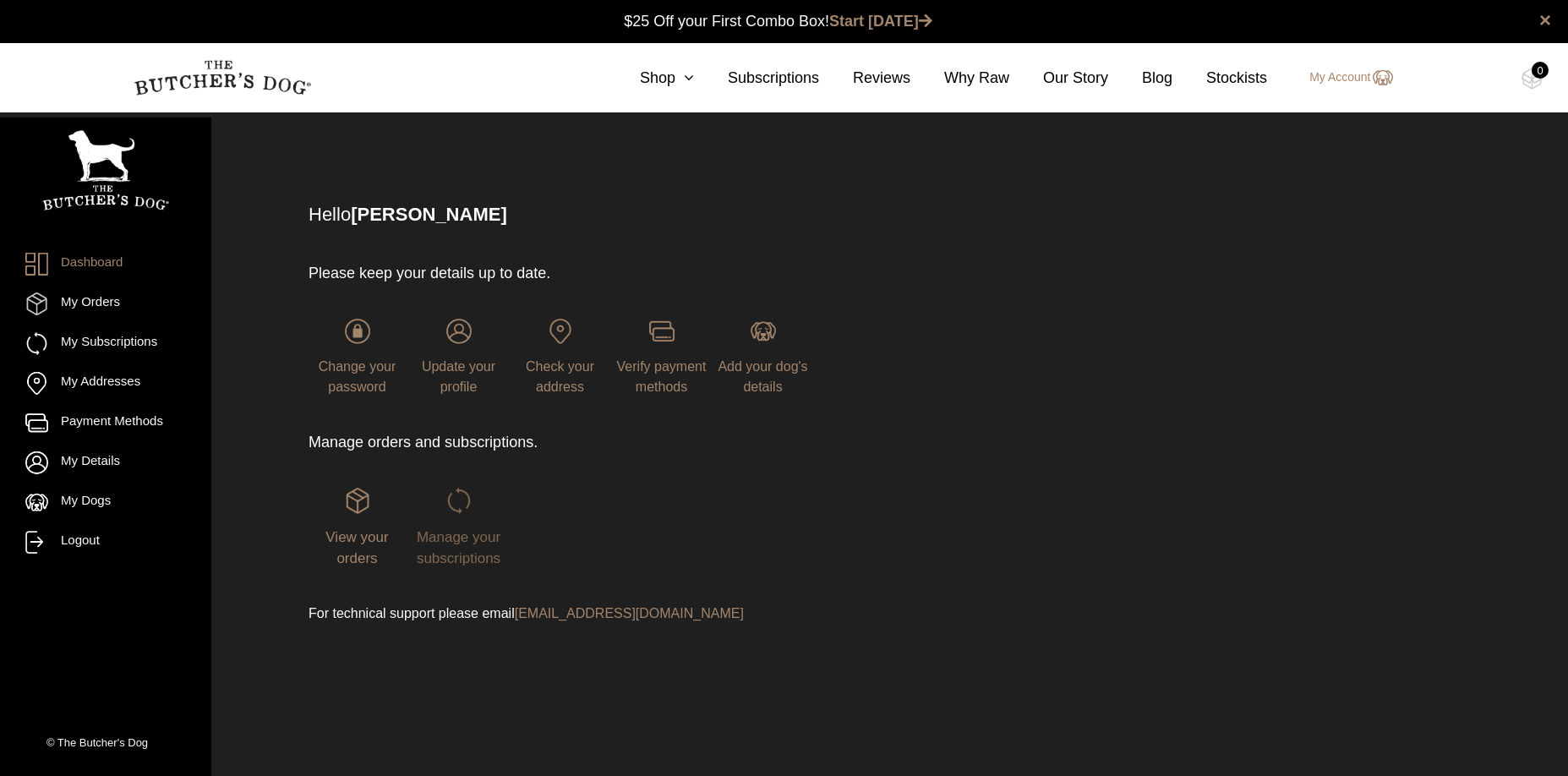 click at bounding box center (459, 500) 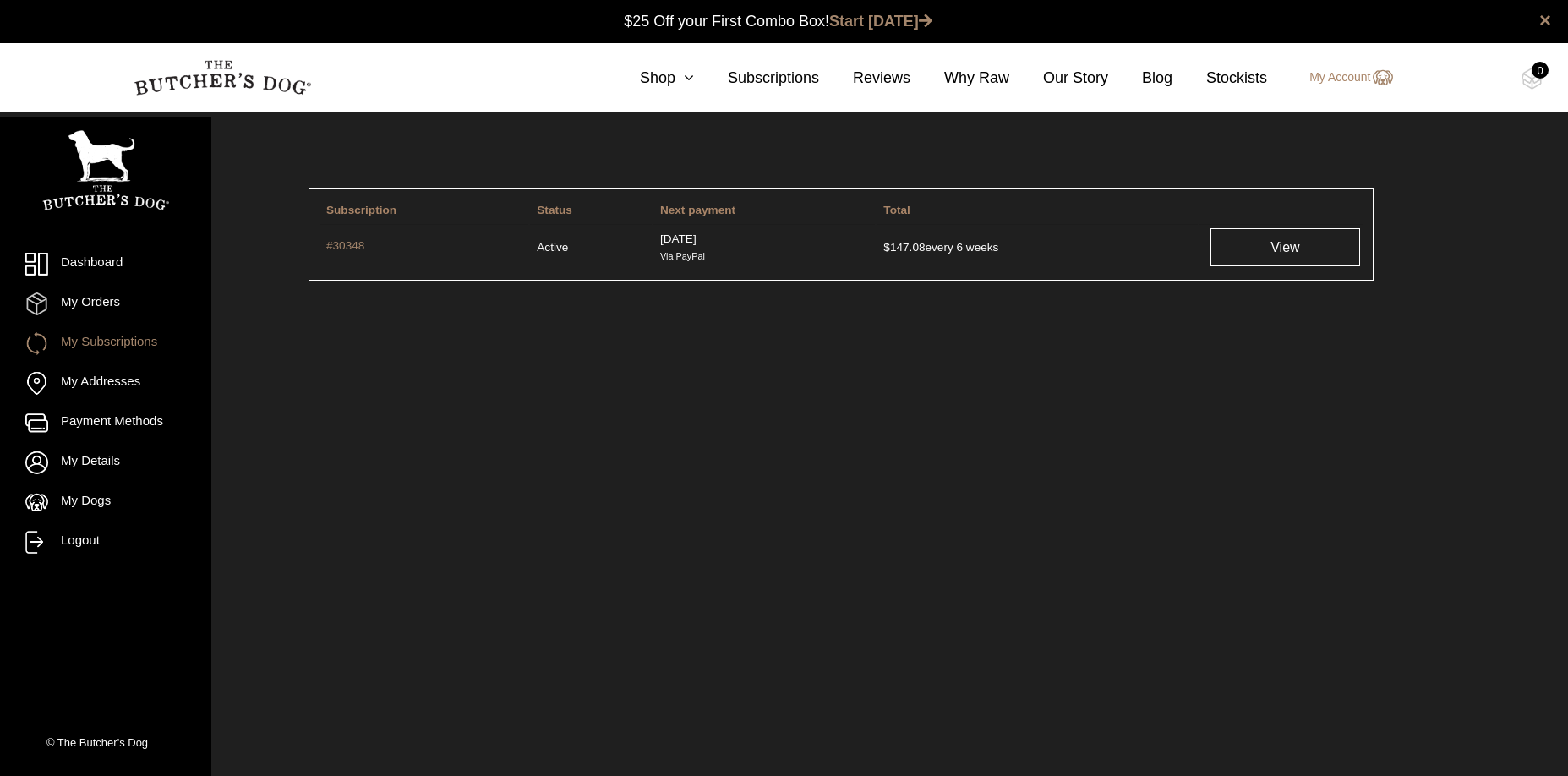 scroll, scrollTop: 0, scrollLeft: 0, axis: both 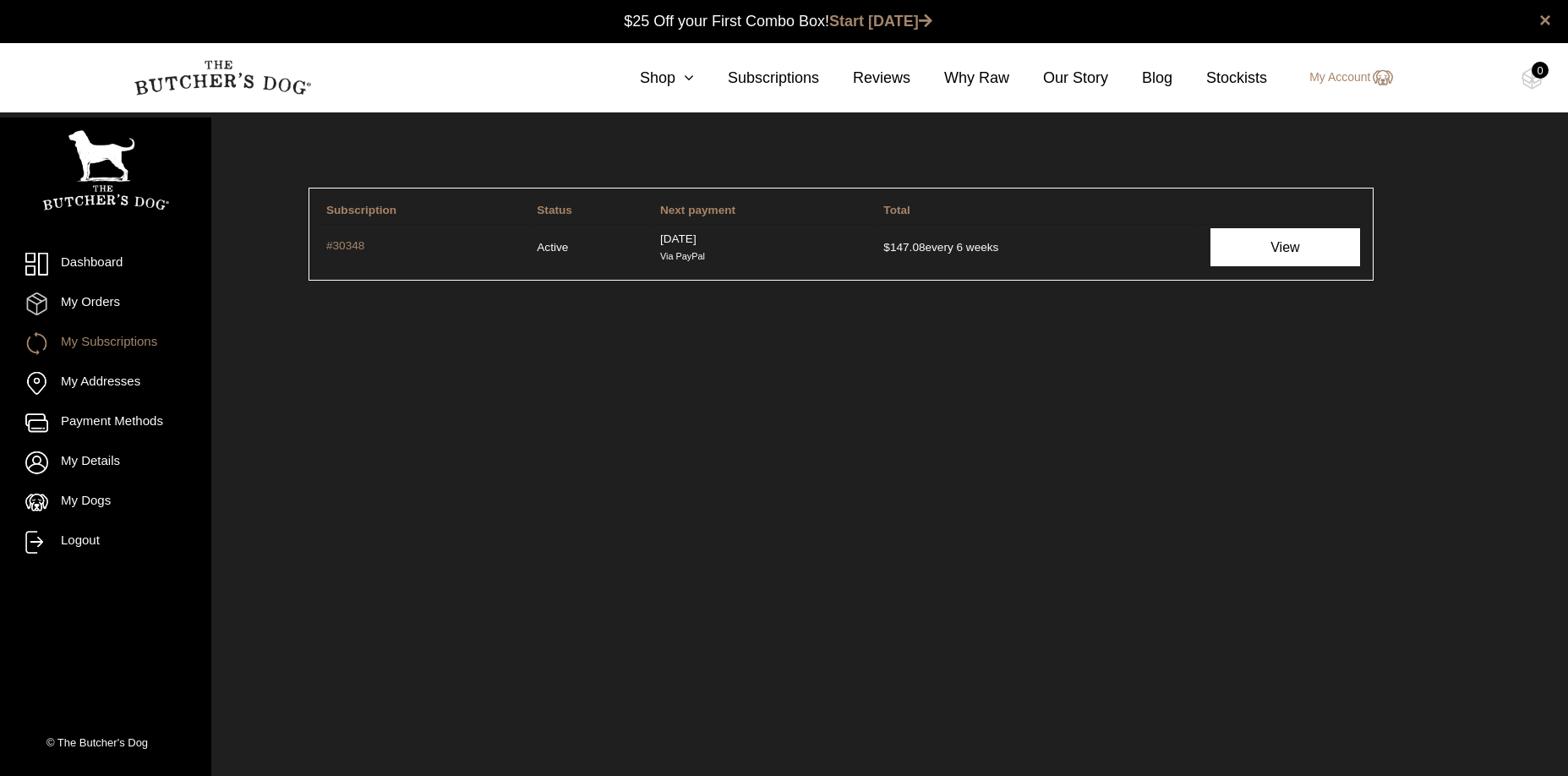 click on "View" at bounding box center (1285, 247) 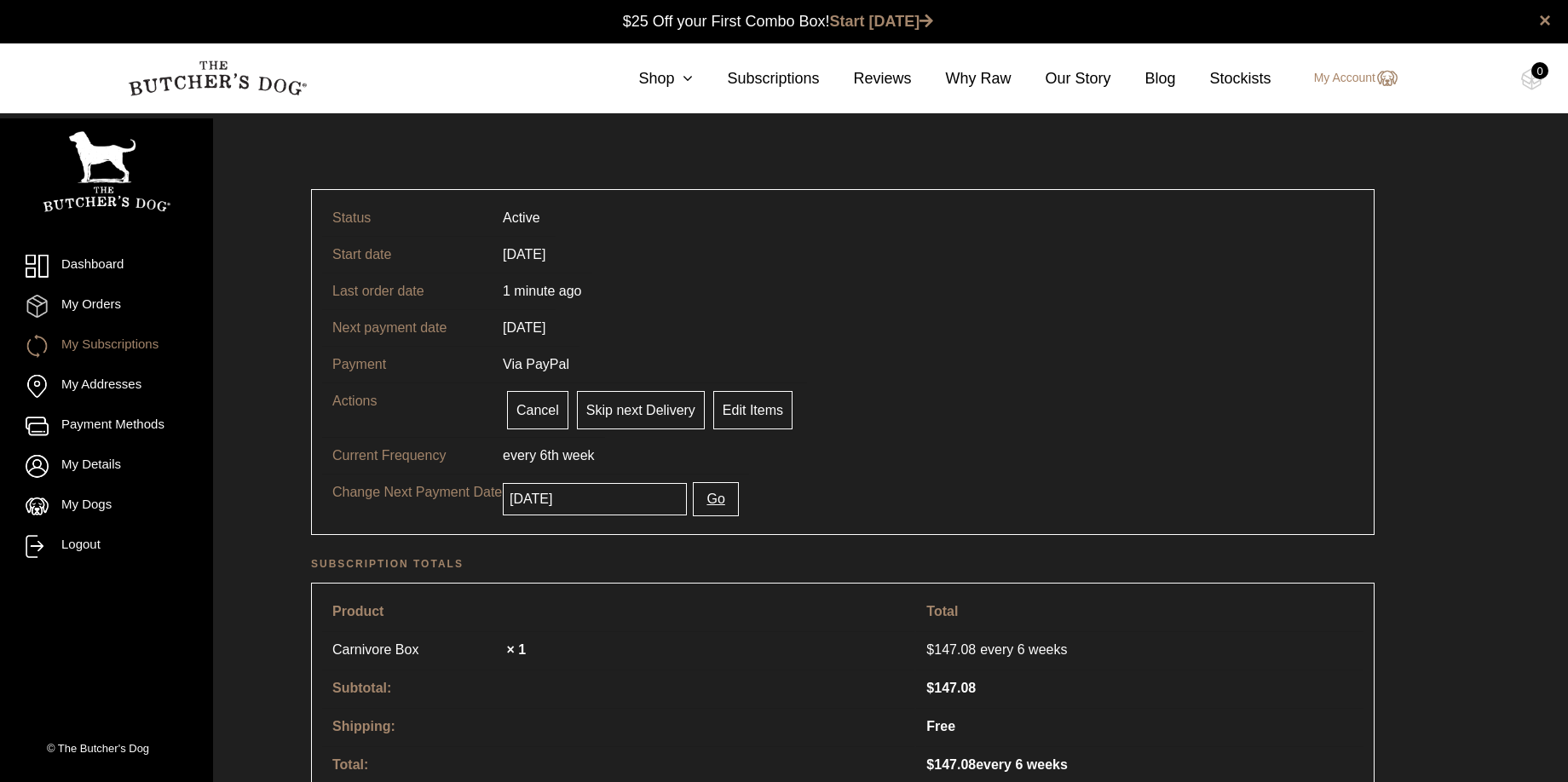 scroll, scrollTop: 0, scrollLeft: 0, axis: both 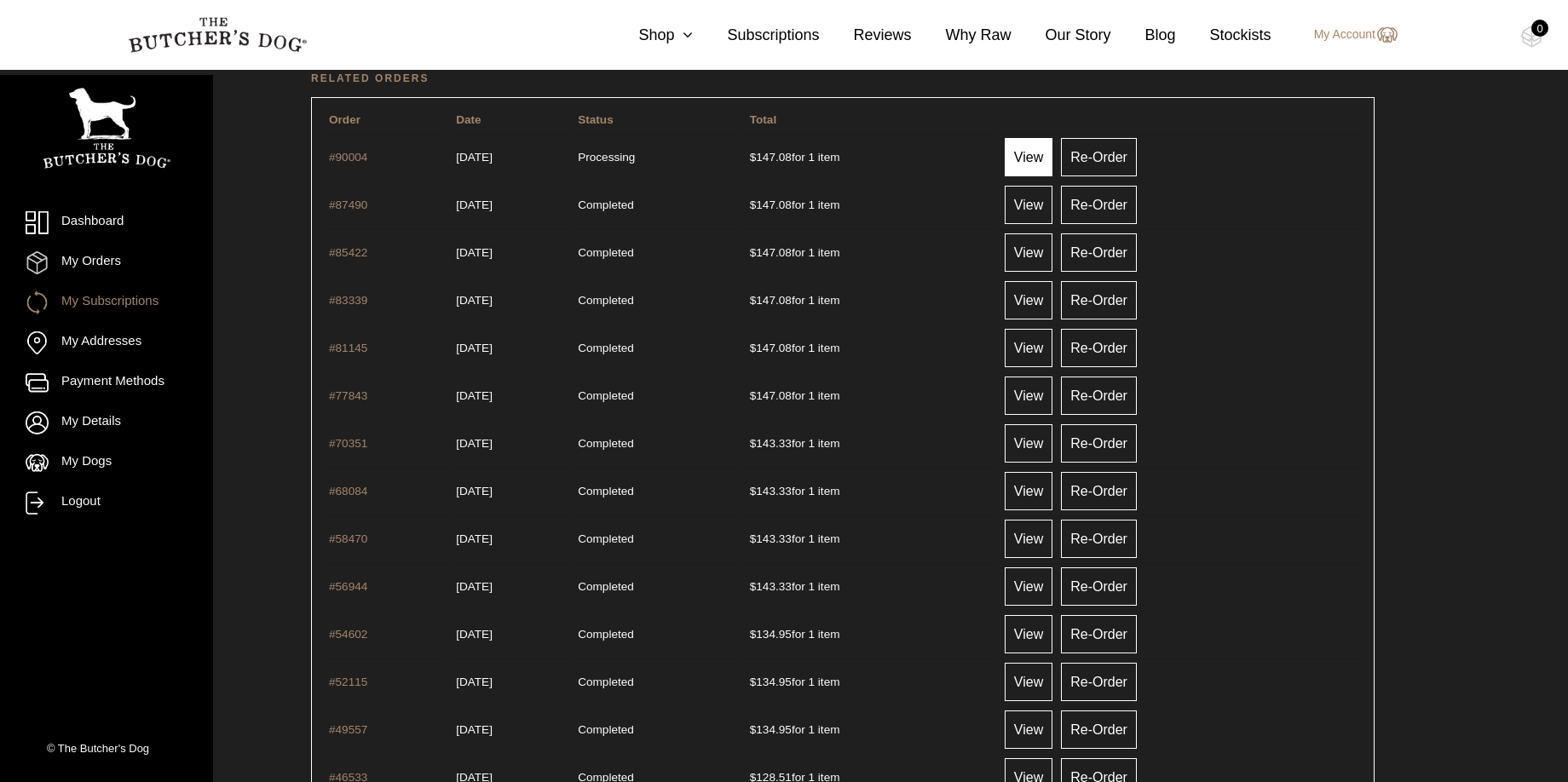 click on "View" at bounding box center [1029, 157] 